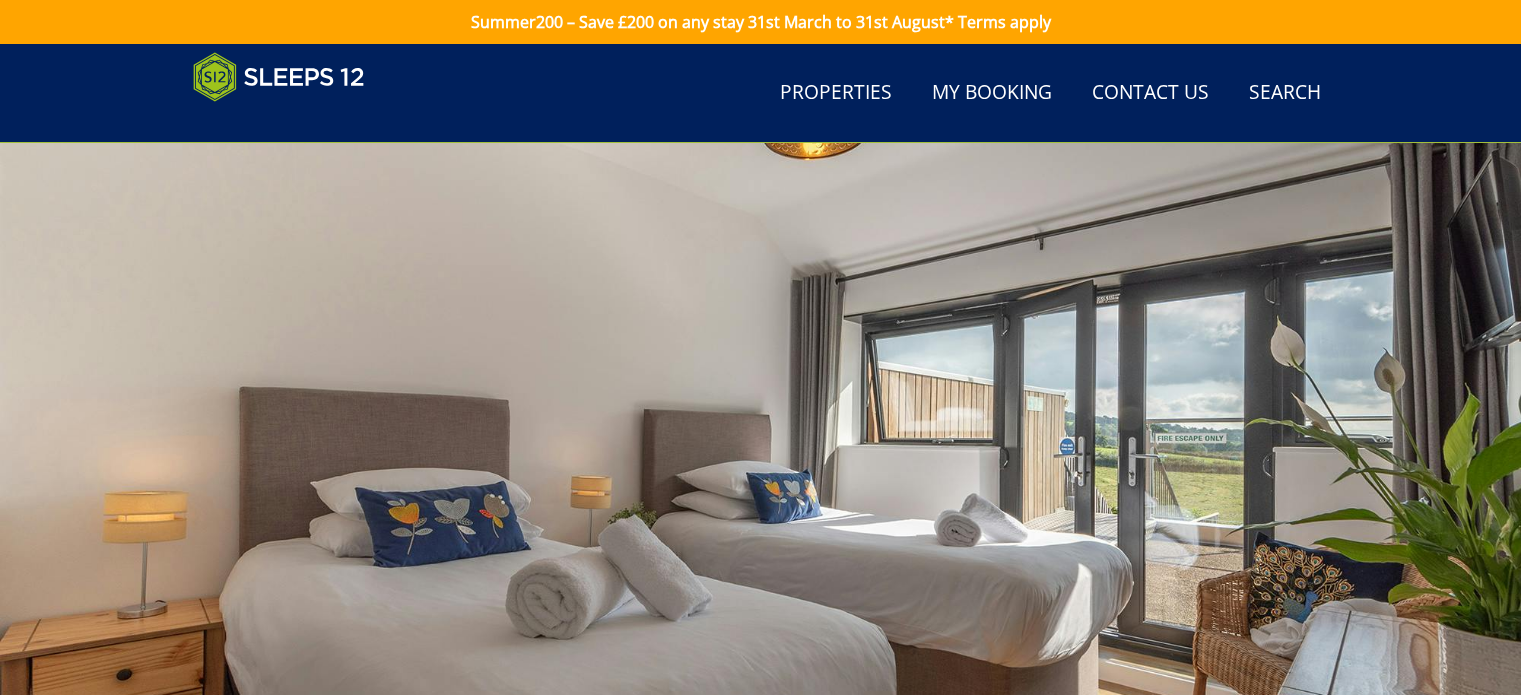 scroll, scrollTop: 866, scrollLeft: 0, axis: vertical 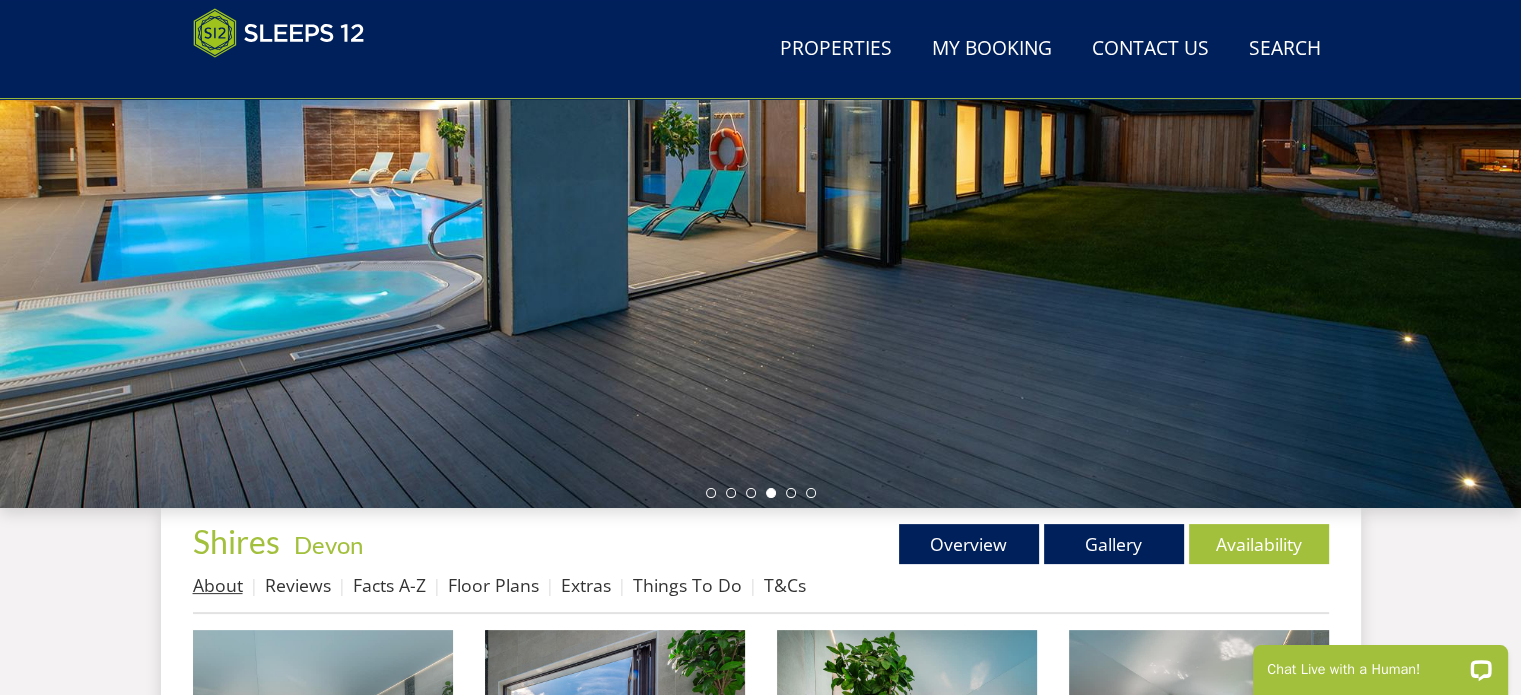 click on "About" at bounding box center [218, 585] 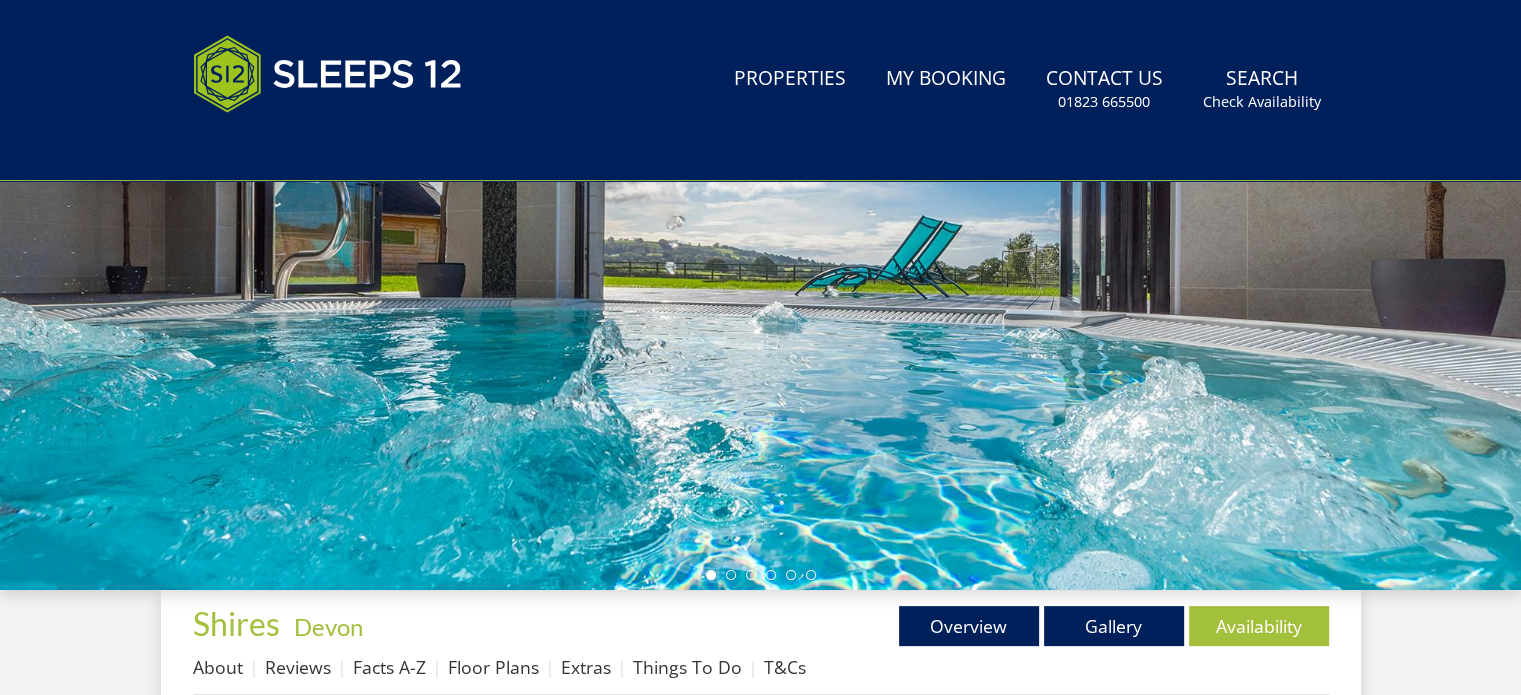 scroll, scrollTop: 0, scrollLeft: 0, axis: both 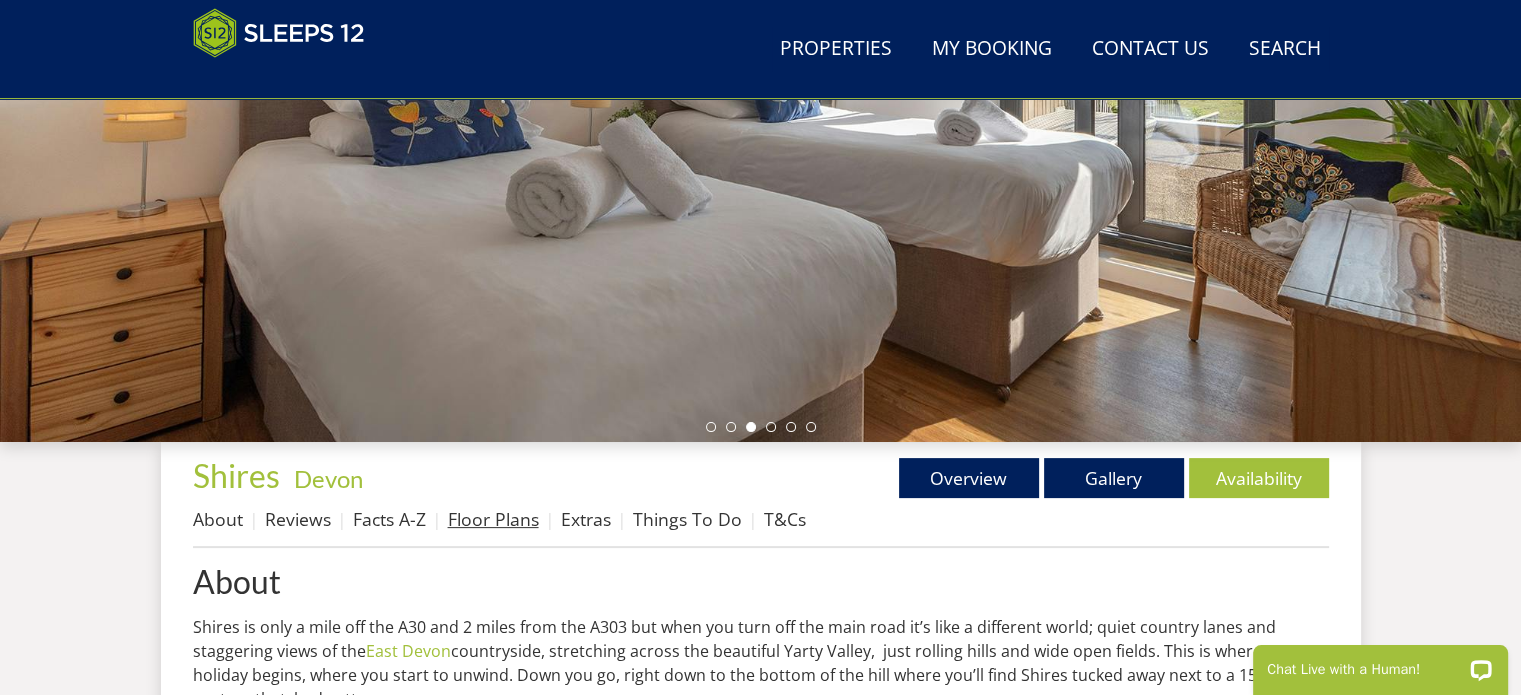 click on "Floor Plans" at bounding box center (493, 519) 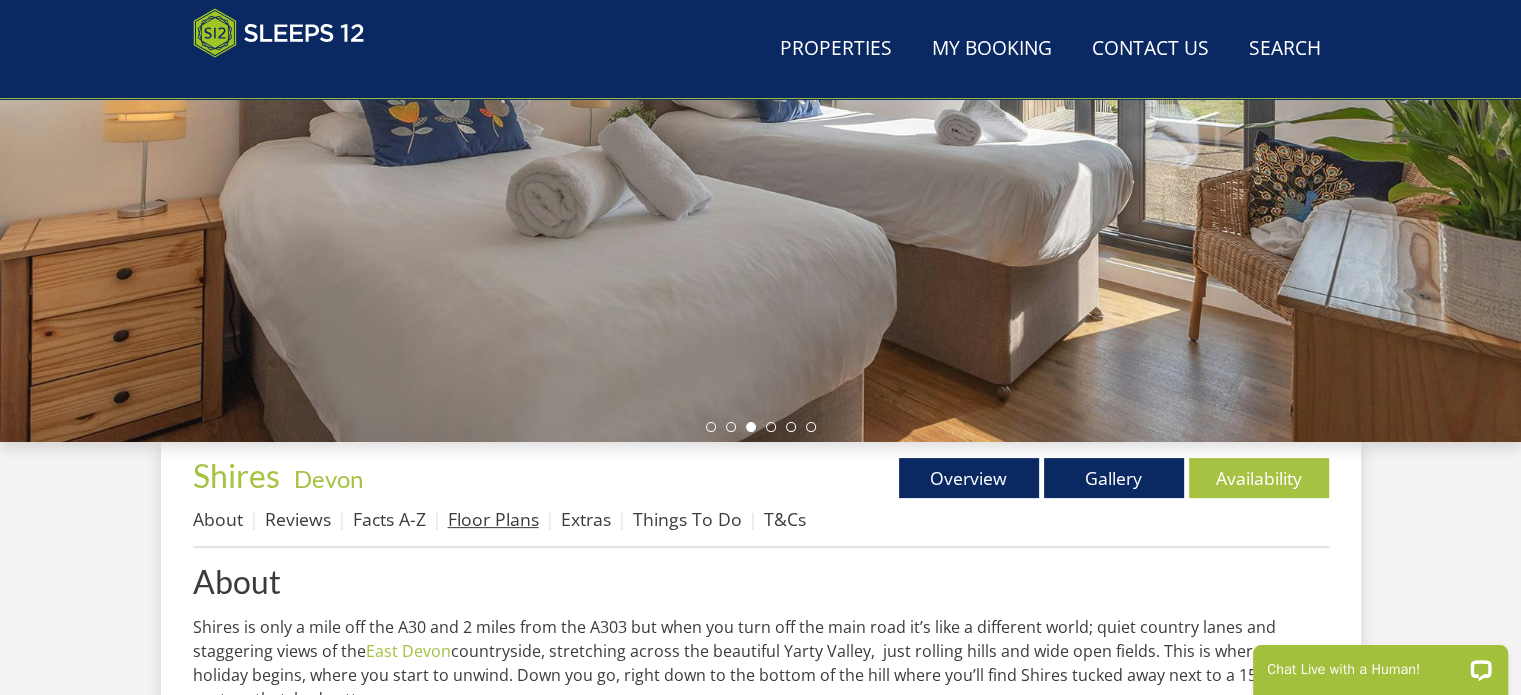 scroll, scrollTop: 0, scrollLeft: 0, axis: both 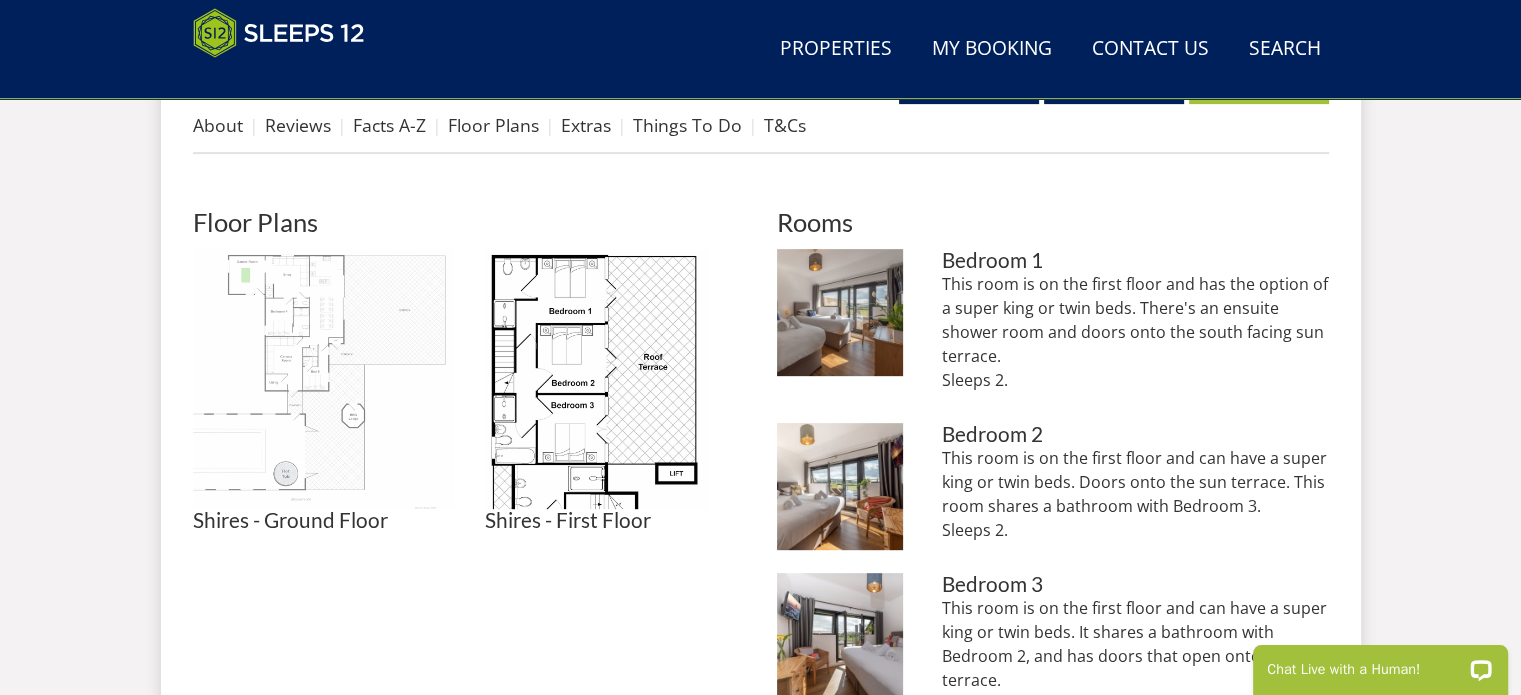 click at bounding box center (323, 379) 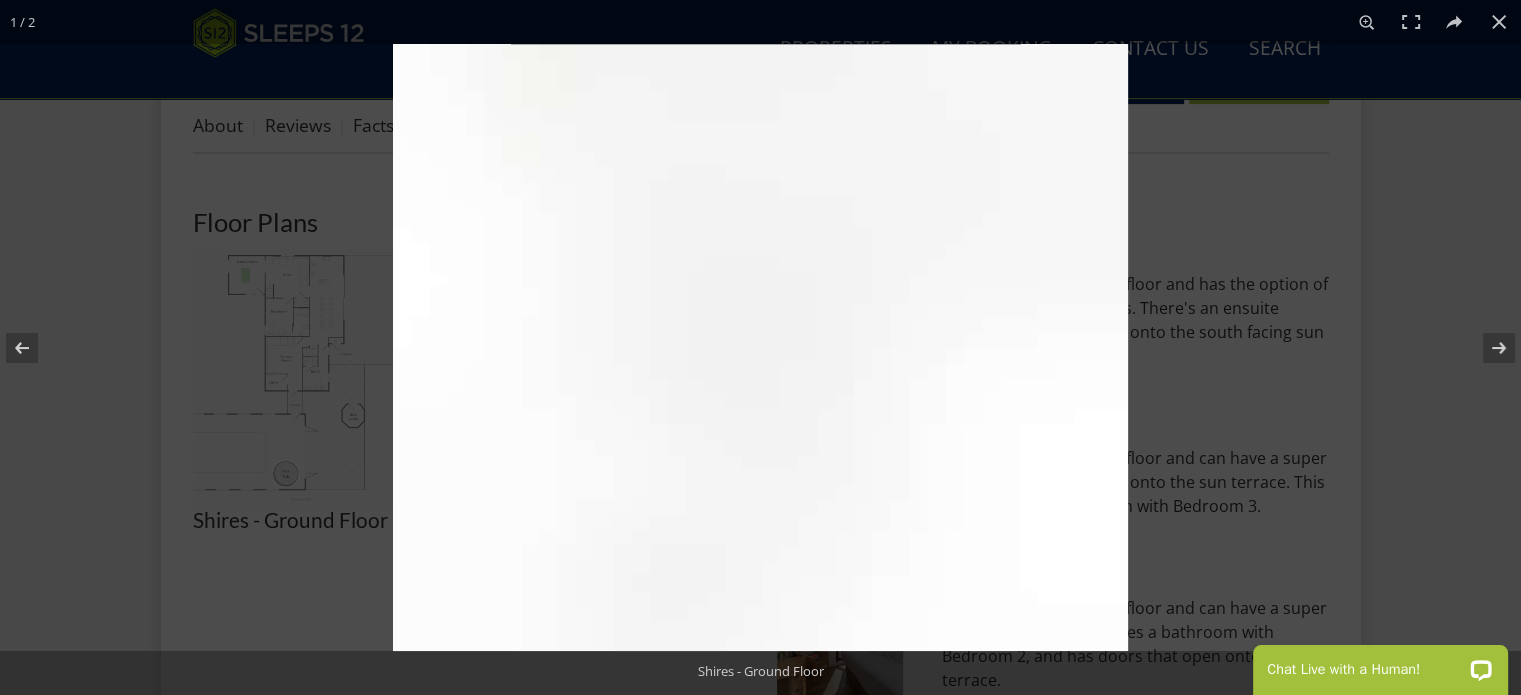 click at bounding box center [760, 347] 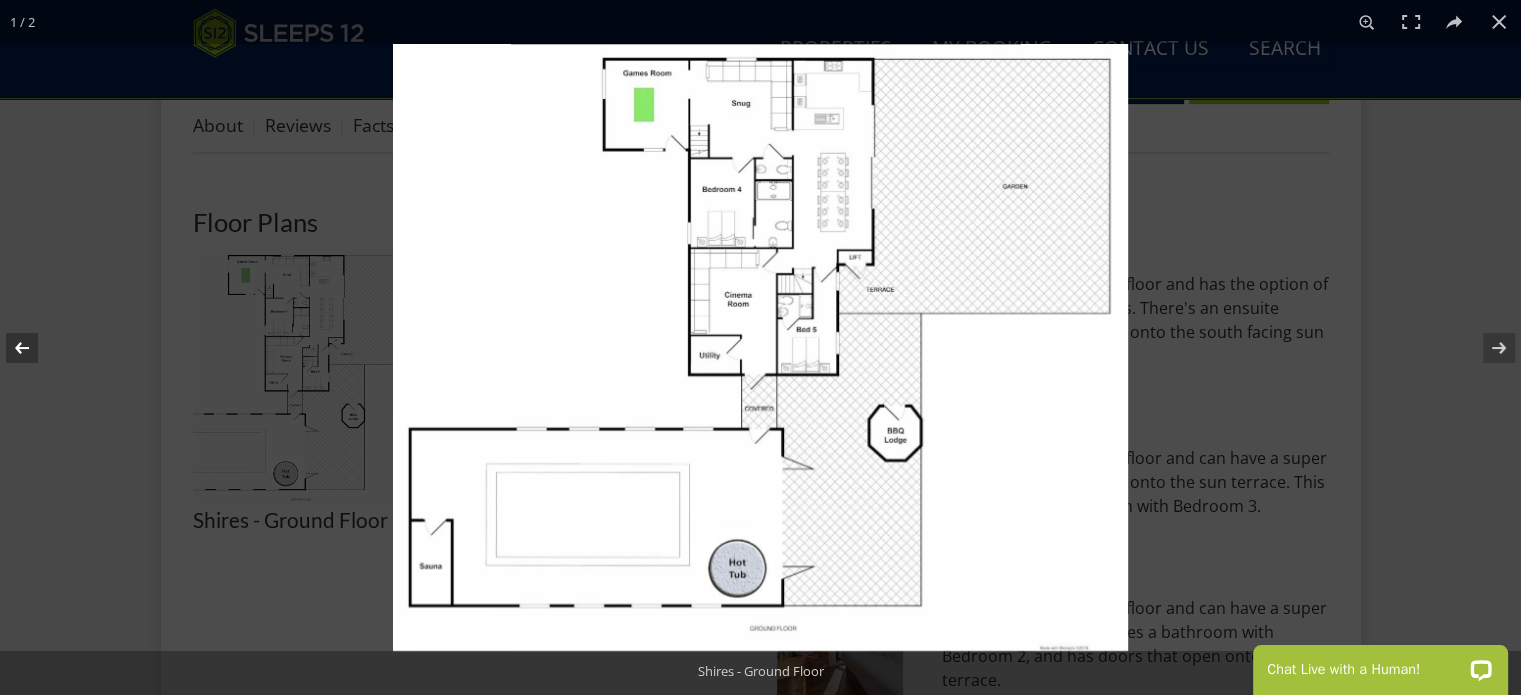 click at bounding box center [35, 348] 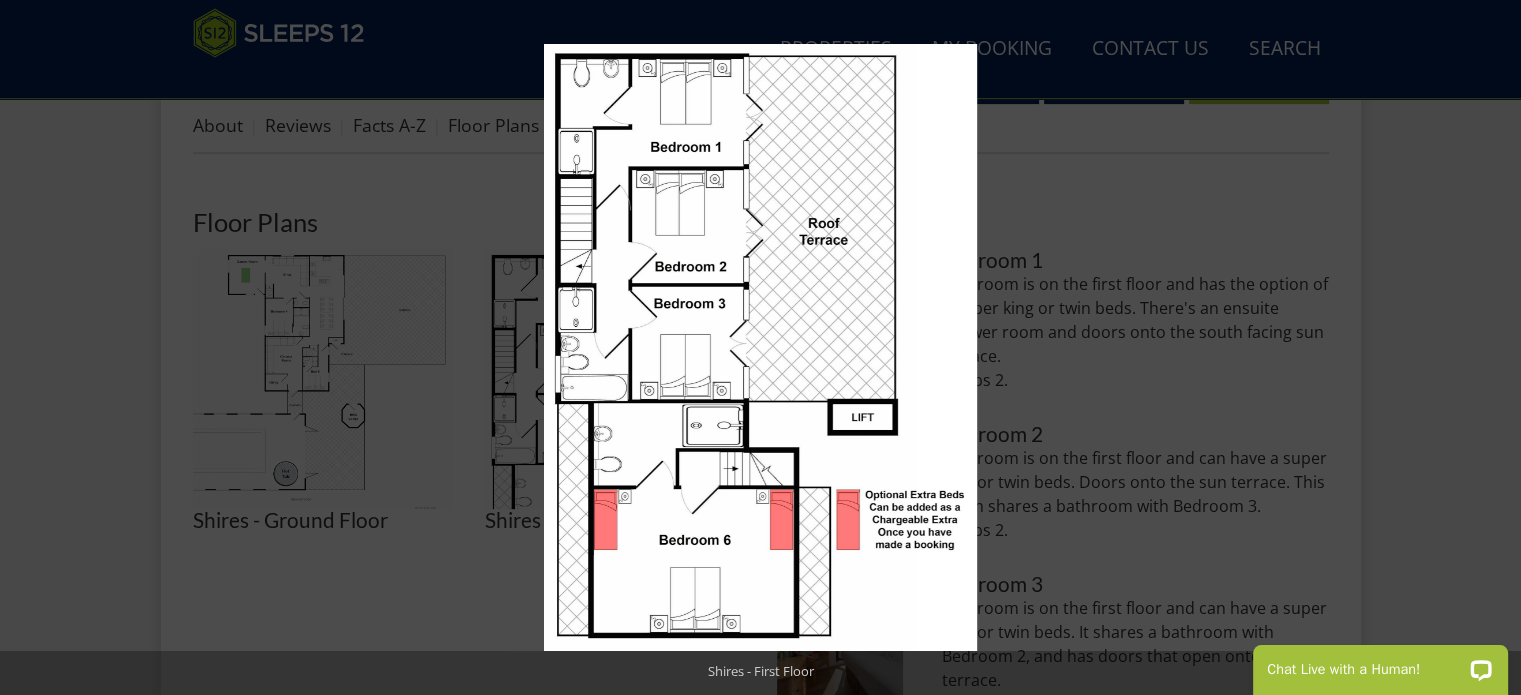click at bounding box center (35, 348) 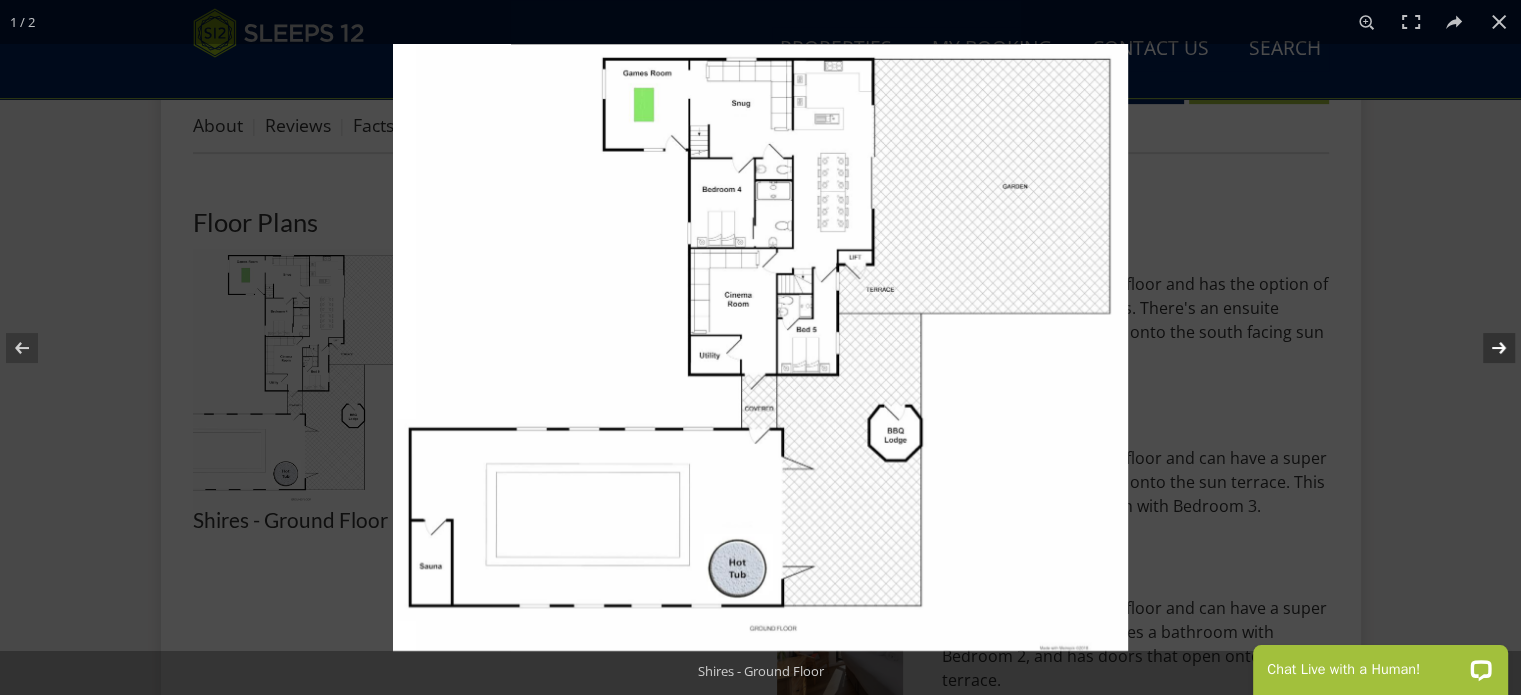 click at bounding box center [1486, 348] 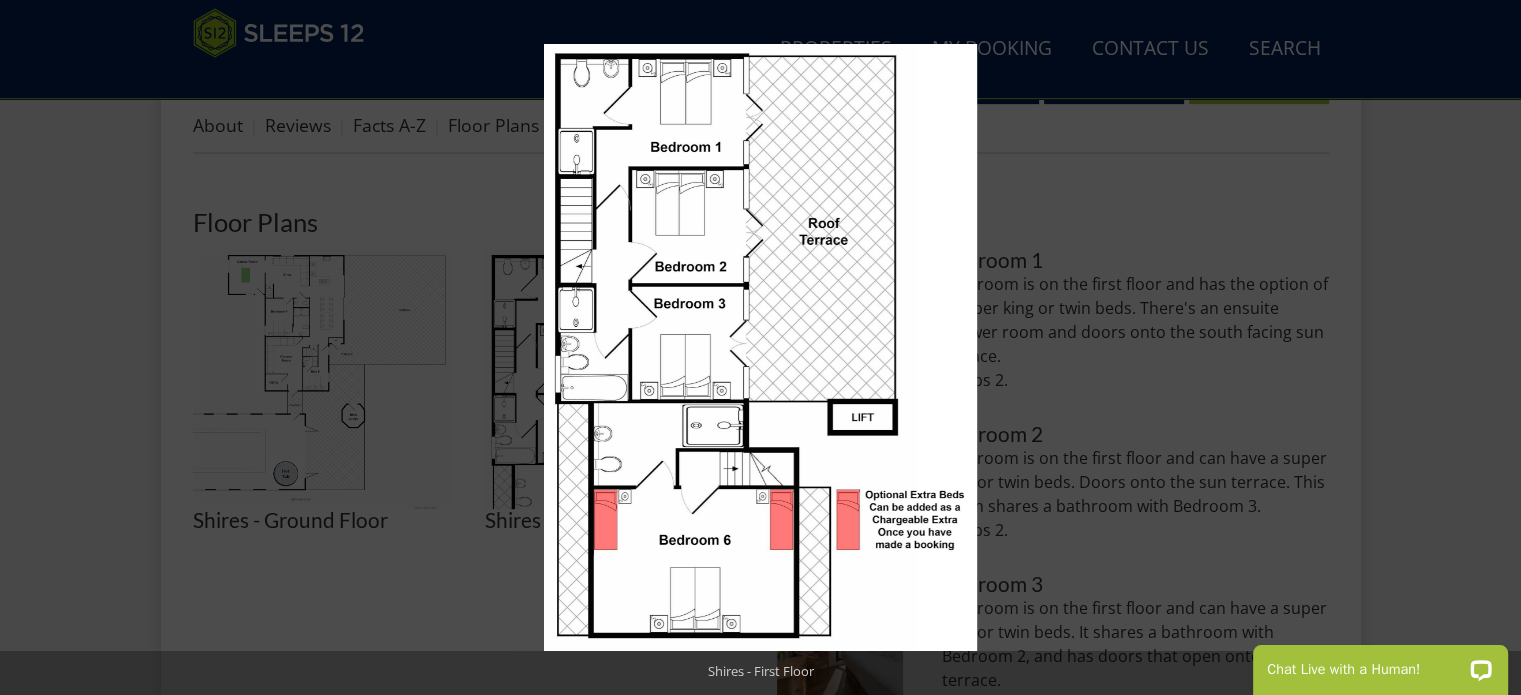 click at bounding box center [1486, 348] 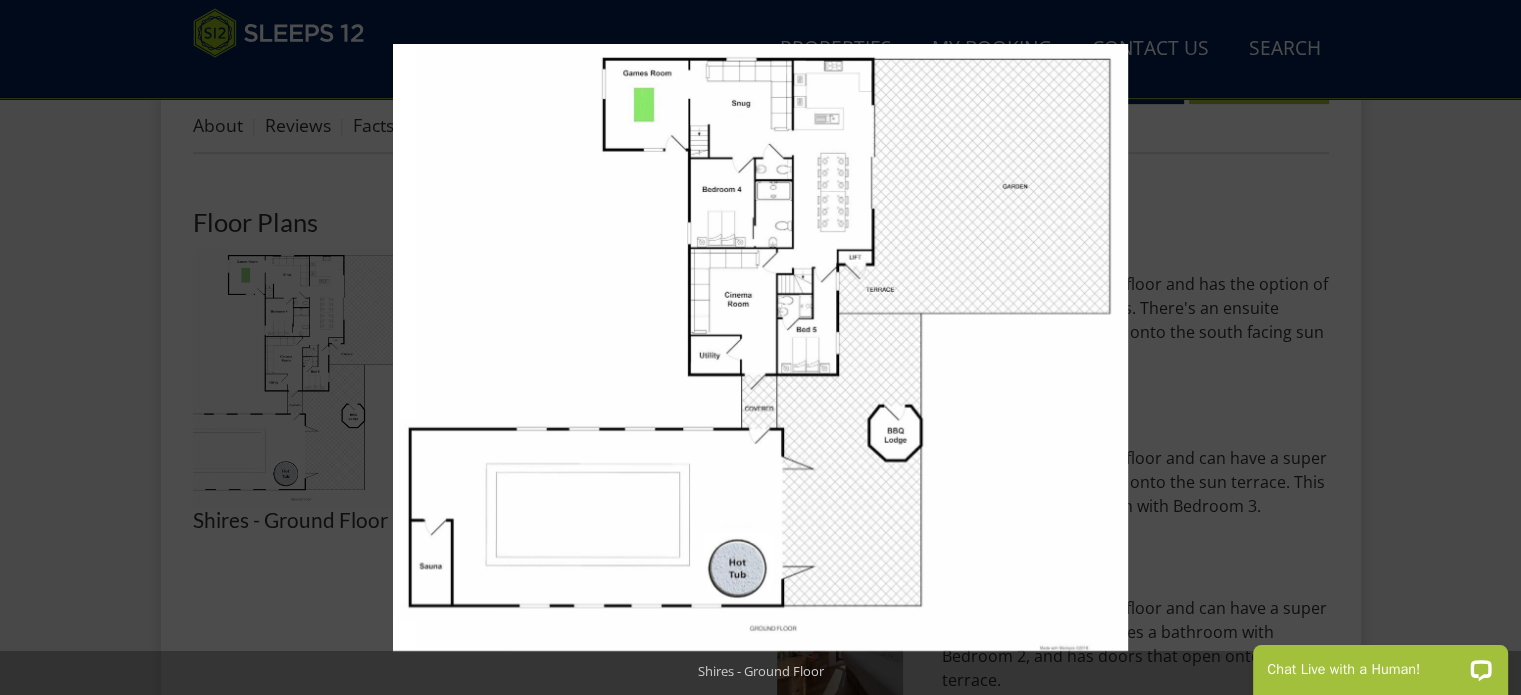 click at bounding box center (1486, 348) 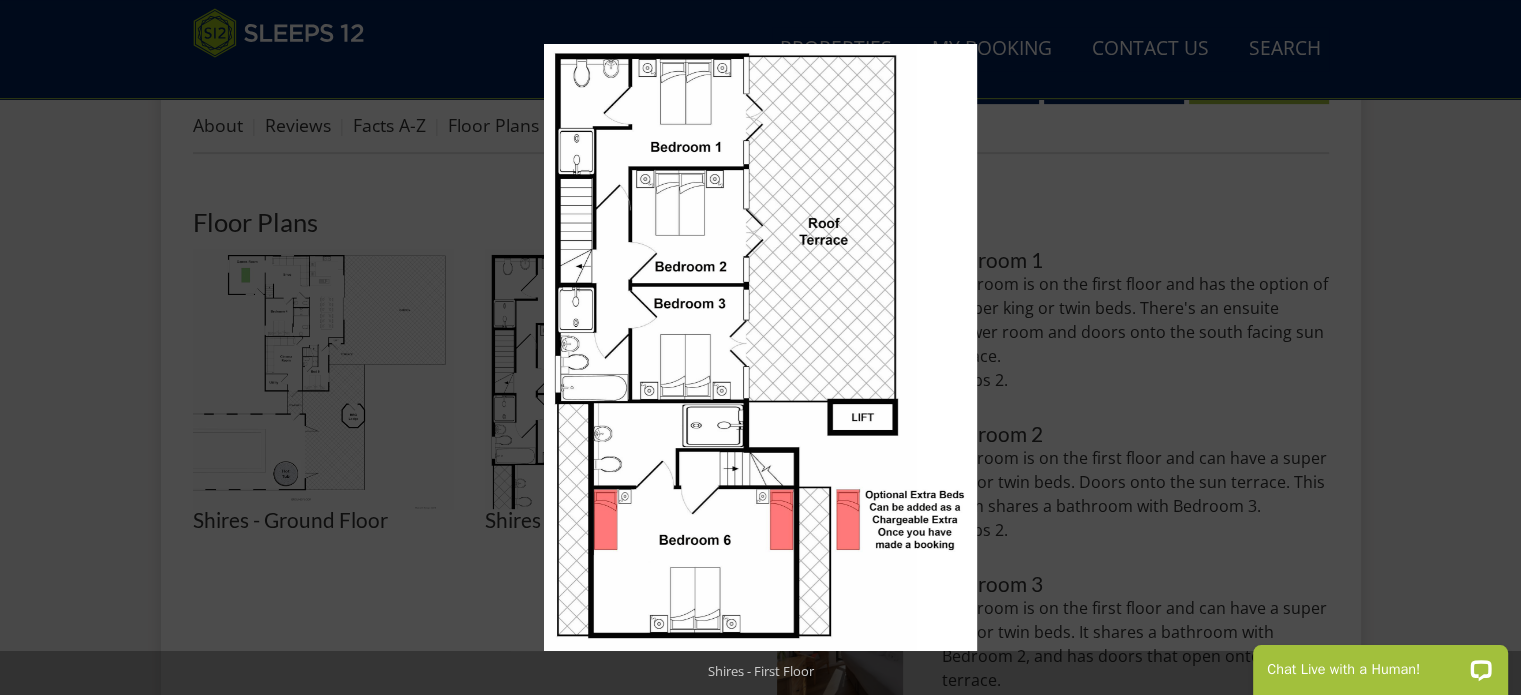 click at bounding box center (1486, 348) 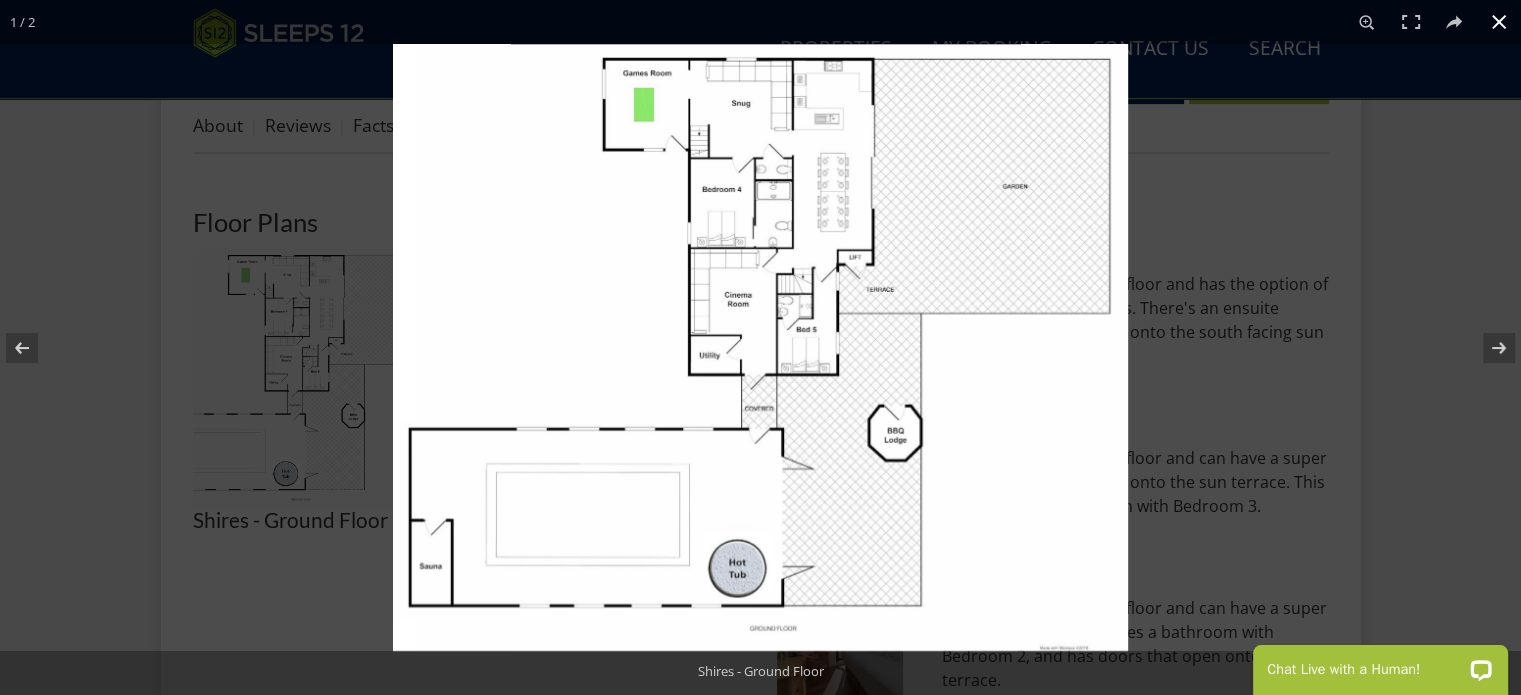 click at bounding box center (1499, 22) 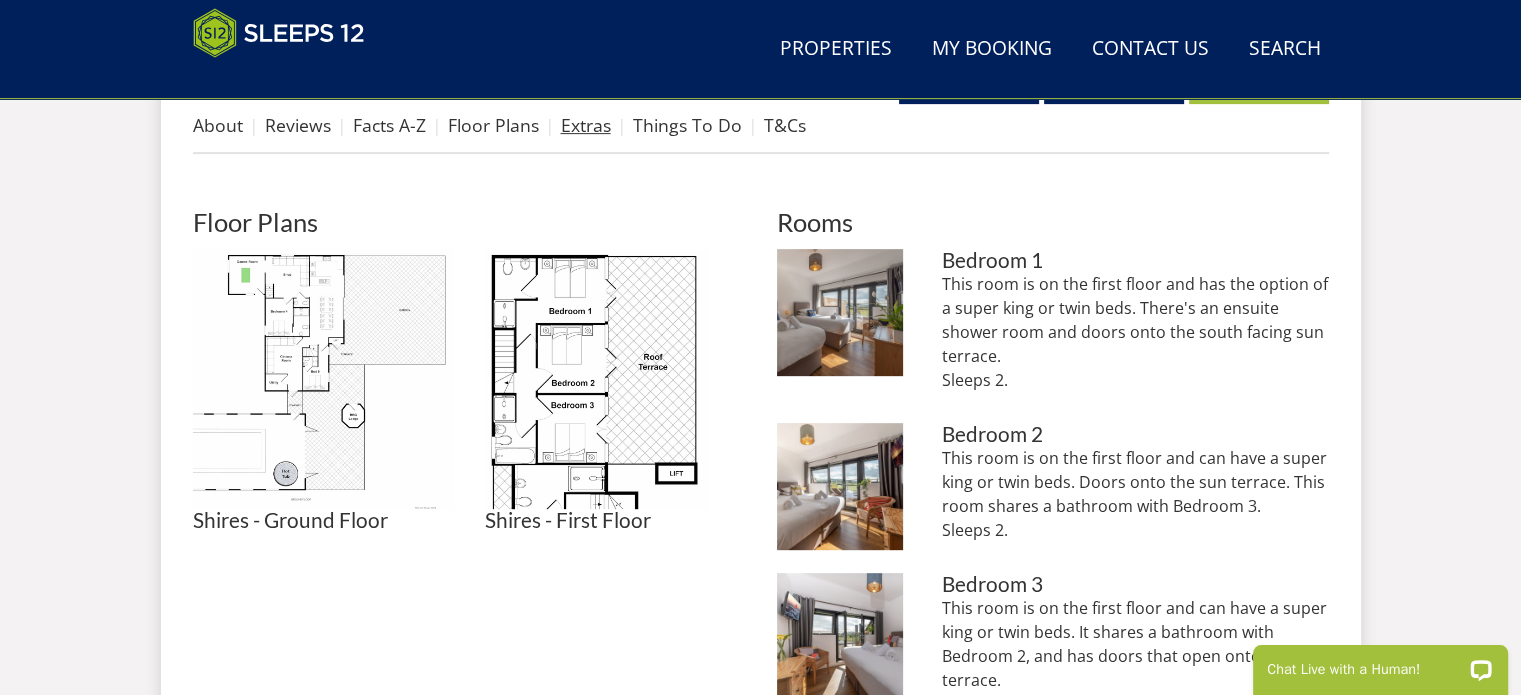 click on "Extras" at bounding box center (586, 125) 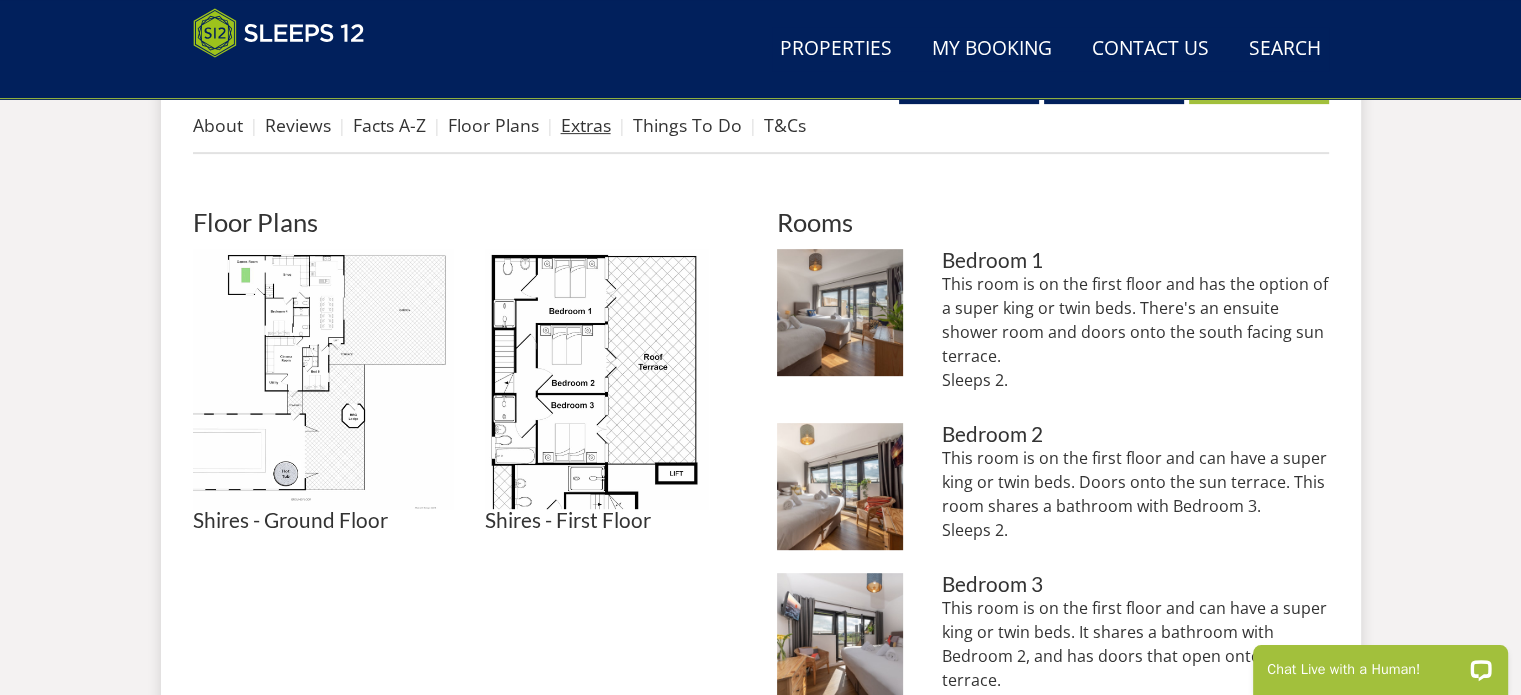 scroll, scrollTop: 0, scrollLeft: 0, axis: both 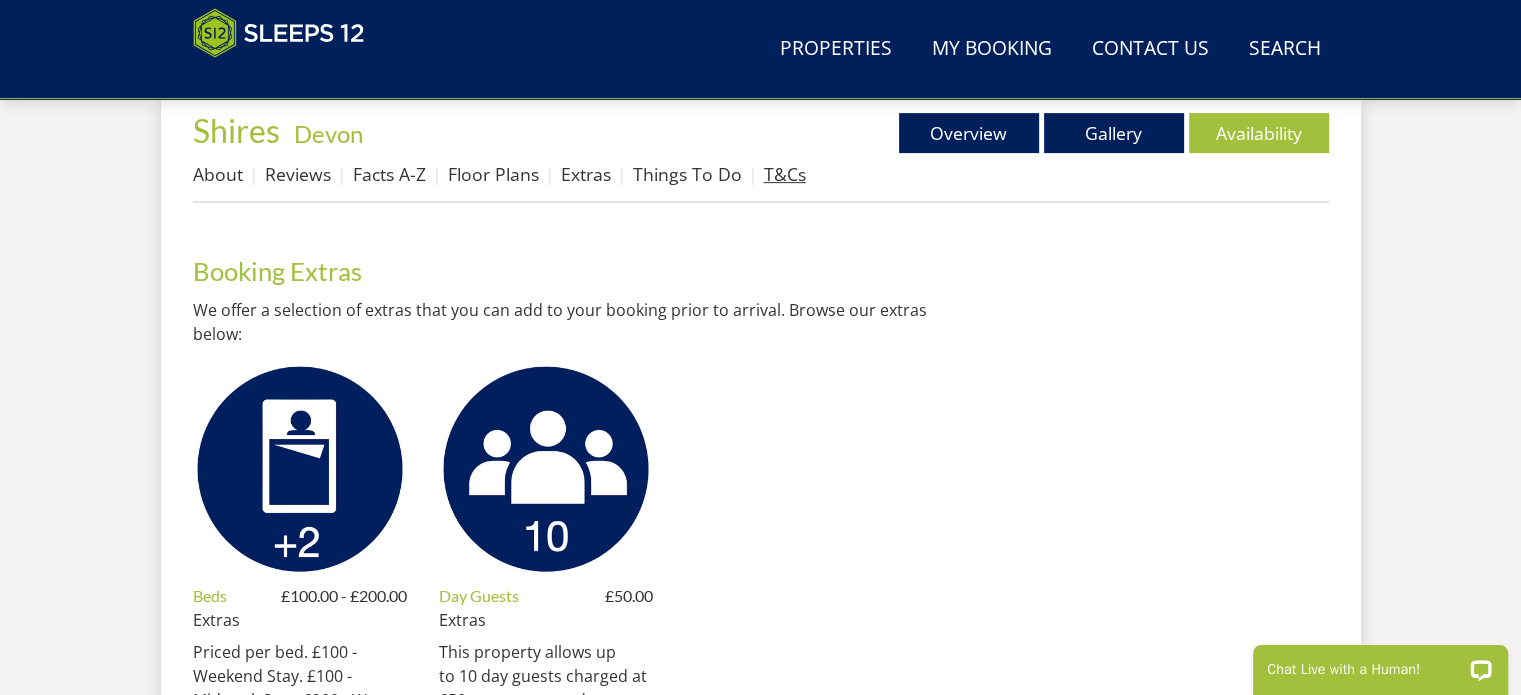 click on "T&Cs" at bounding box center [785, 174] 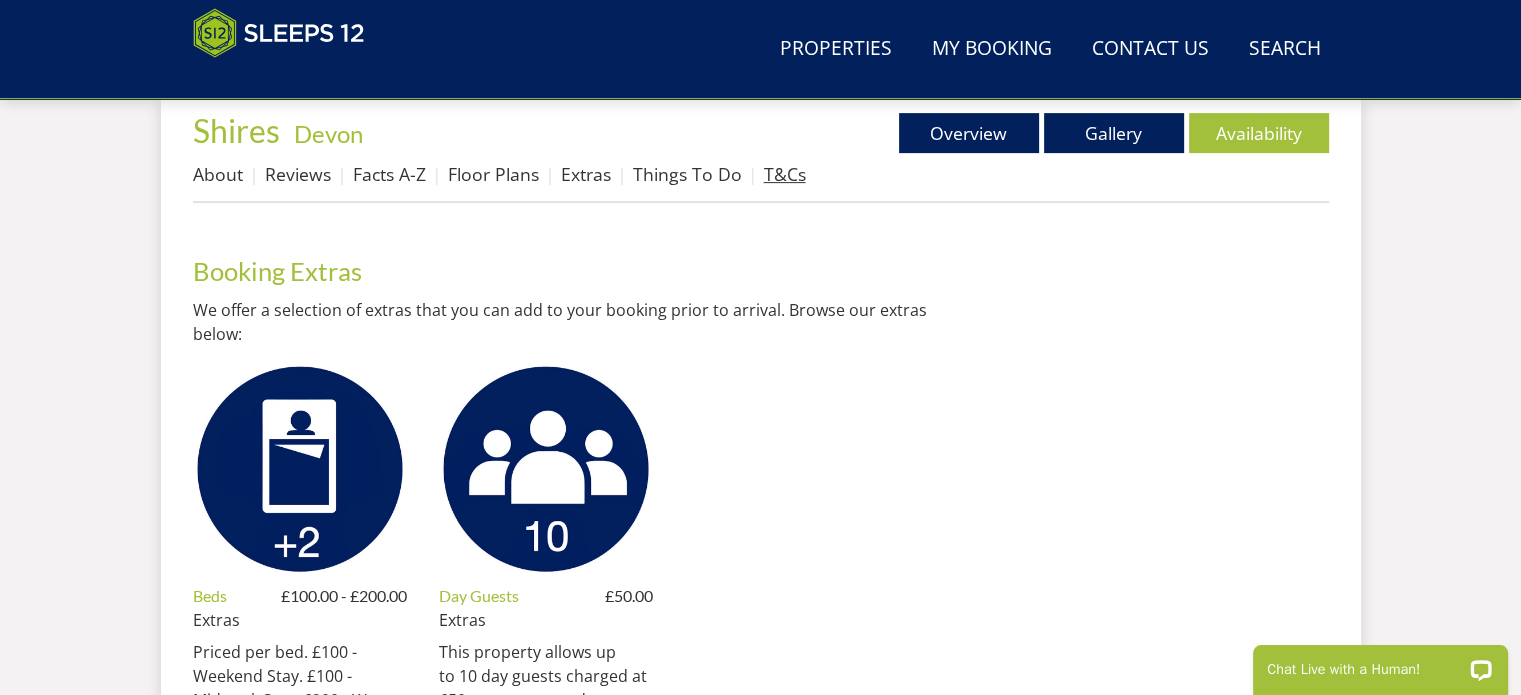 scroll, scrollTop: 0, scrollLeft: 0, axis: both 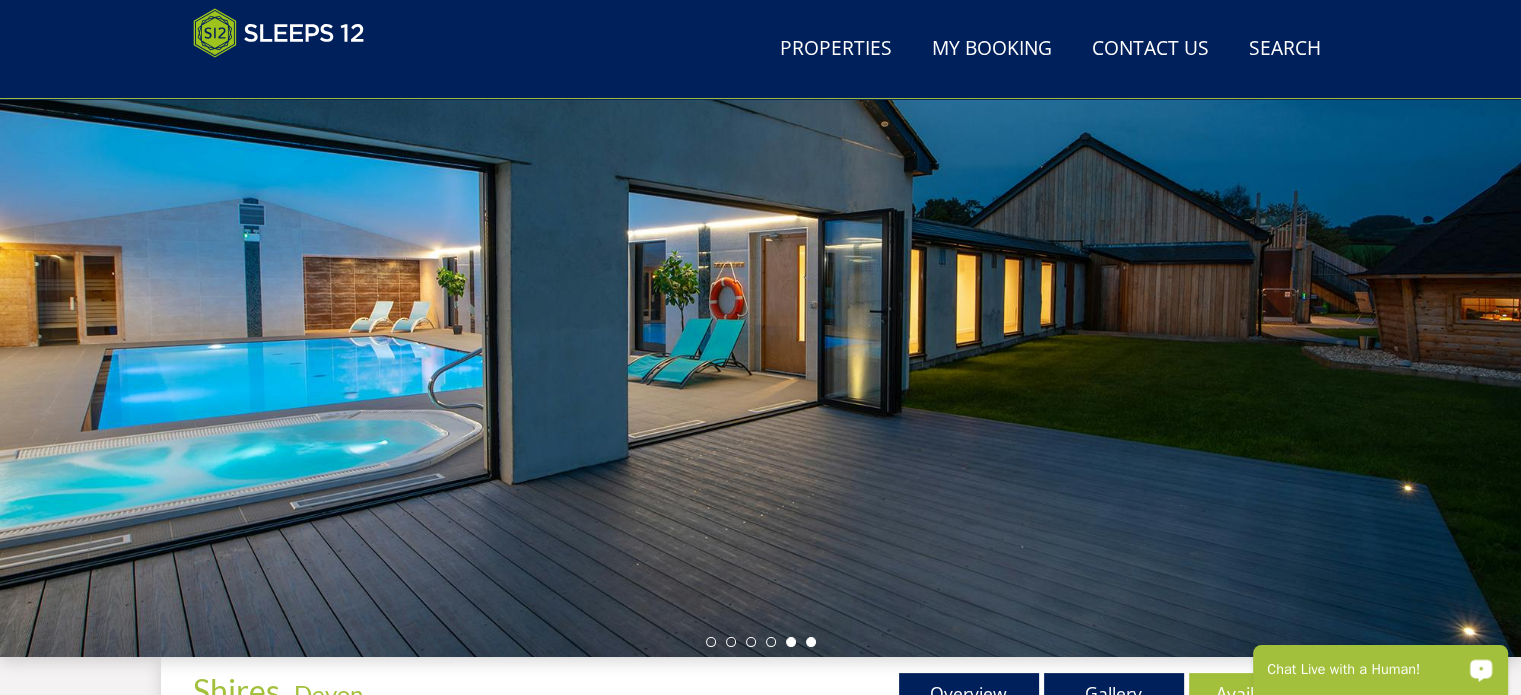 click at bounding box center (791, 642) 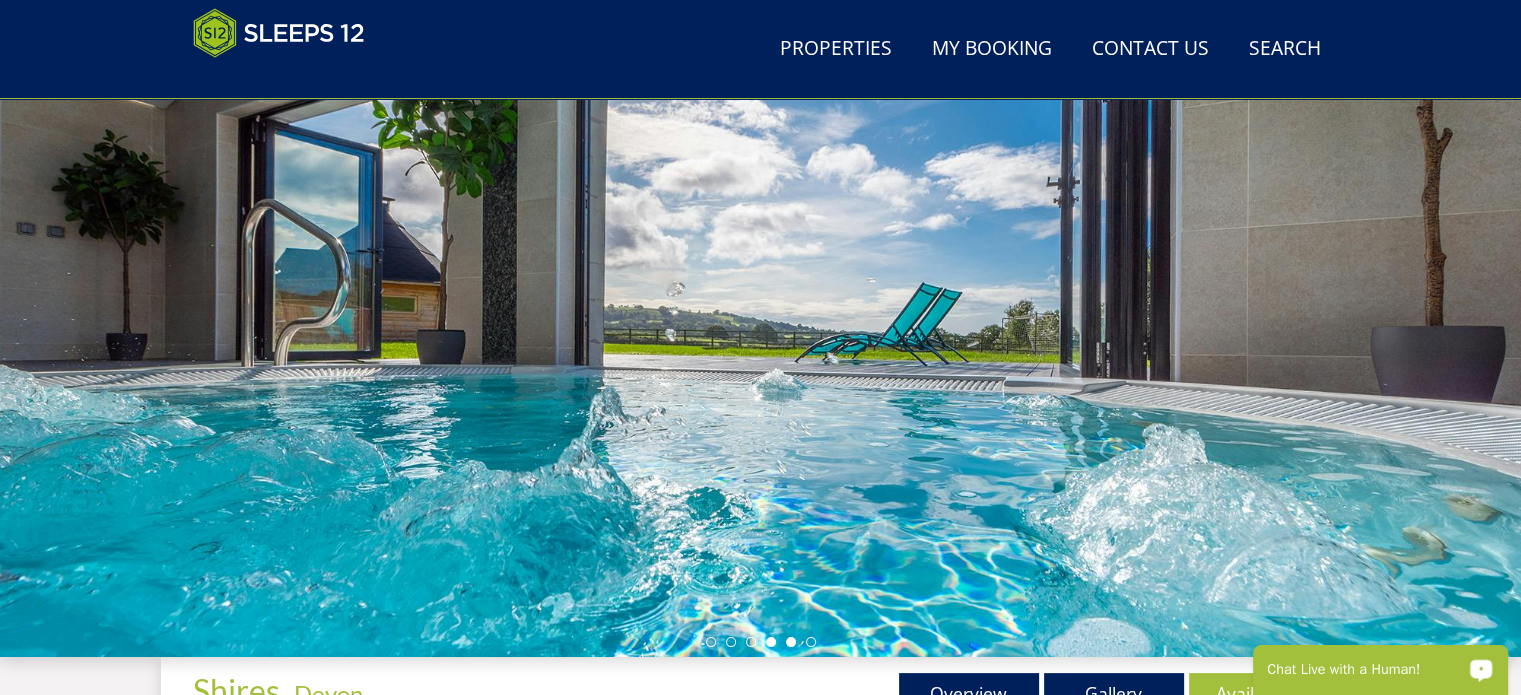 click at bounding box center [771, 642] 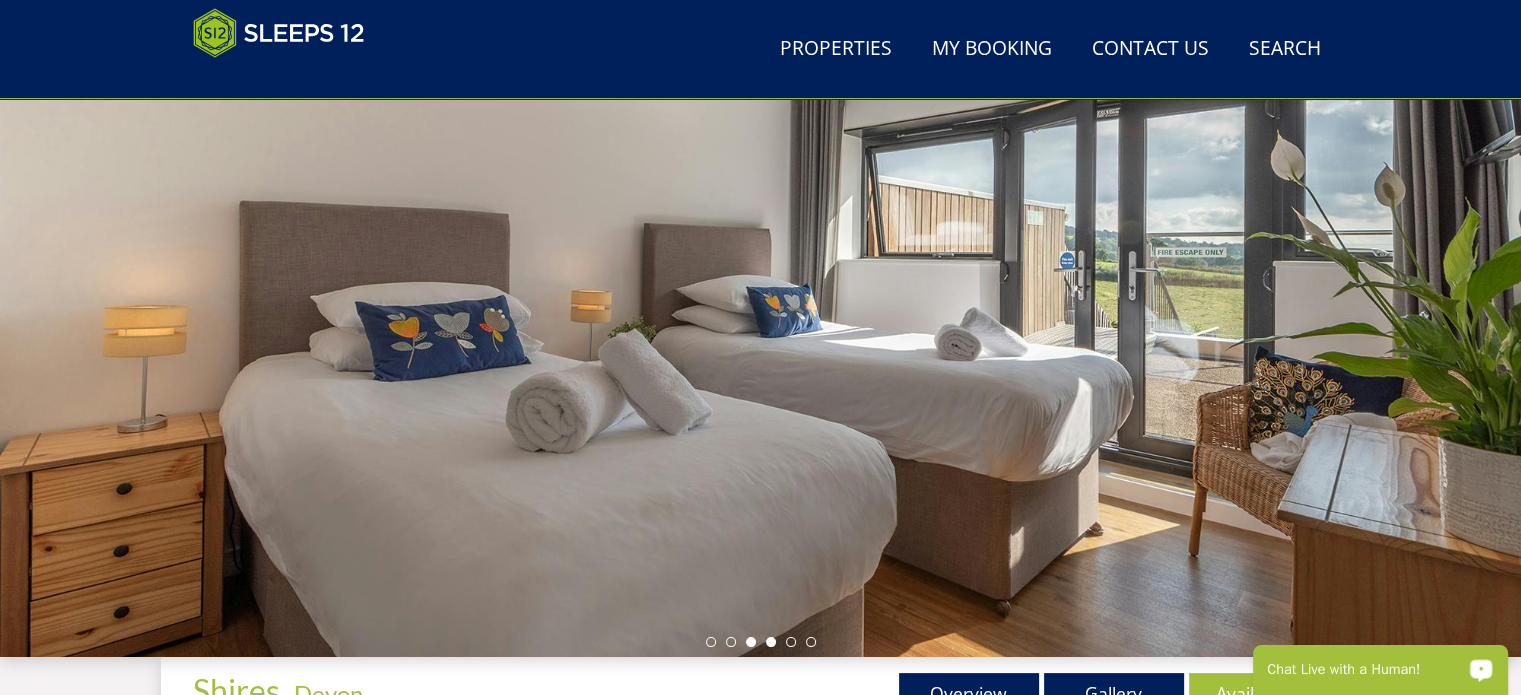 click at bounding box center (751, 642) 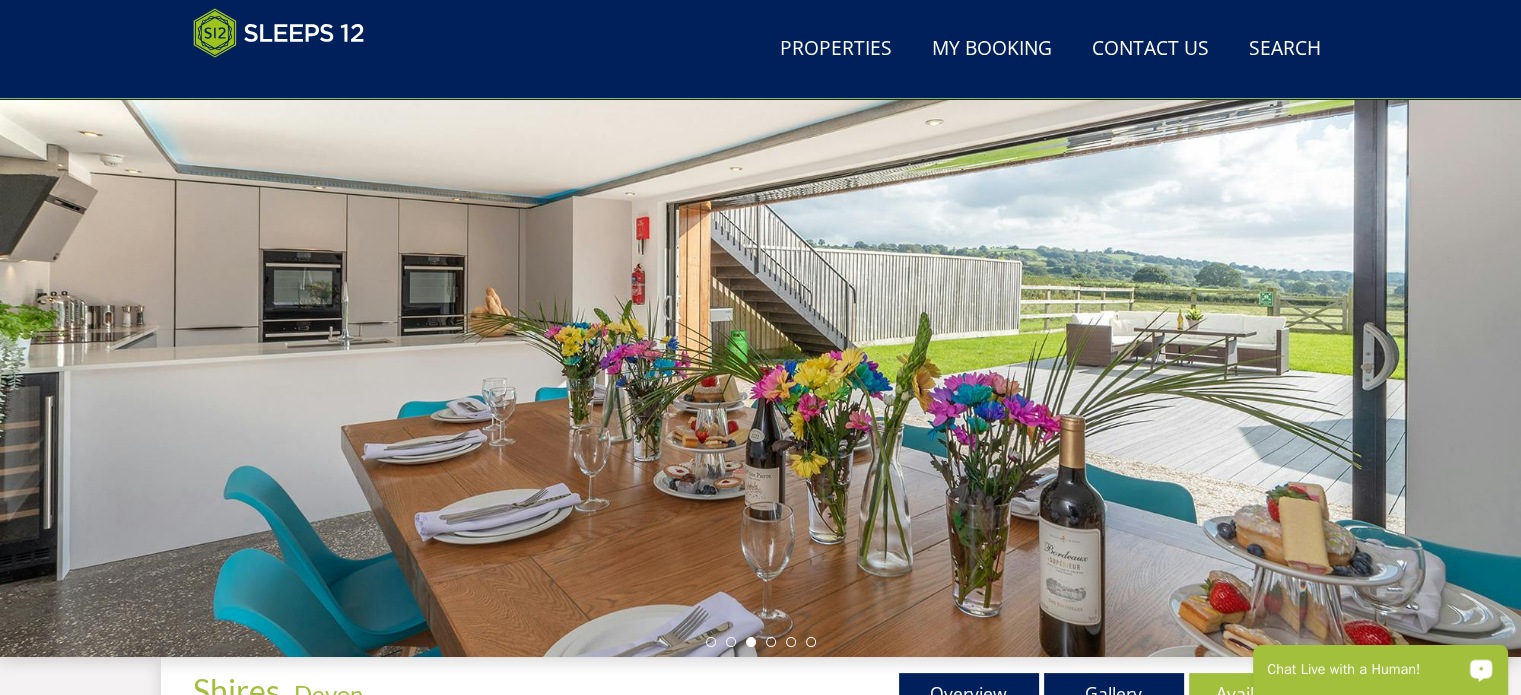 click at bounding box center (761, 642) 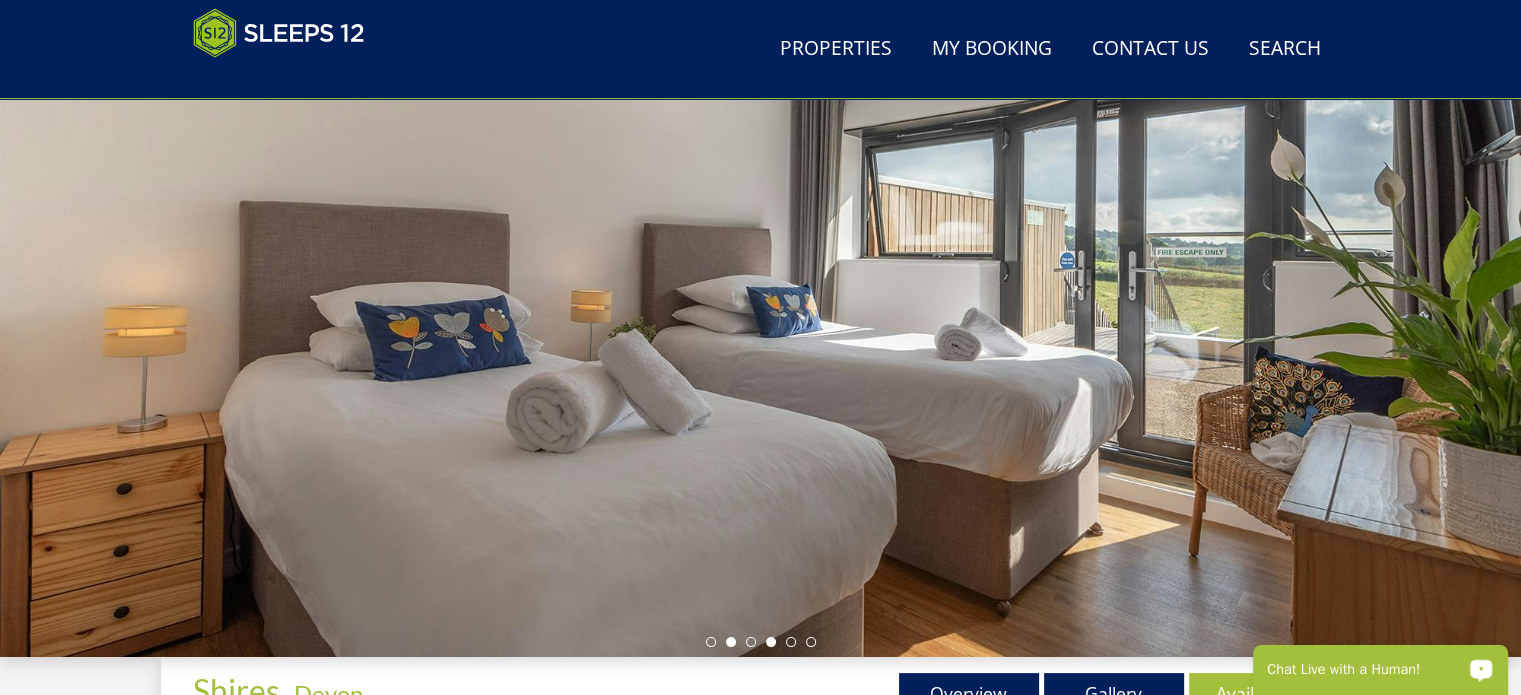 click at bounding box center (731, 642) 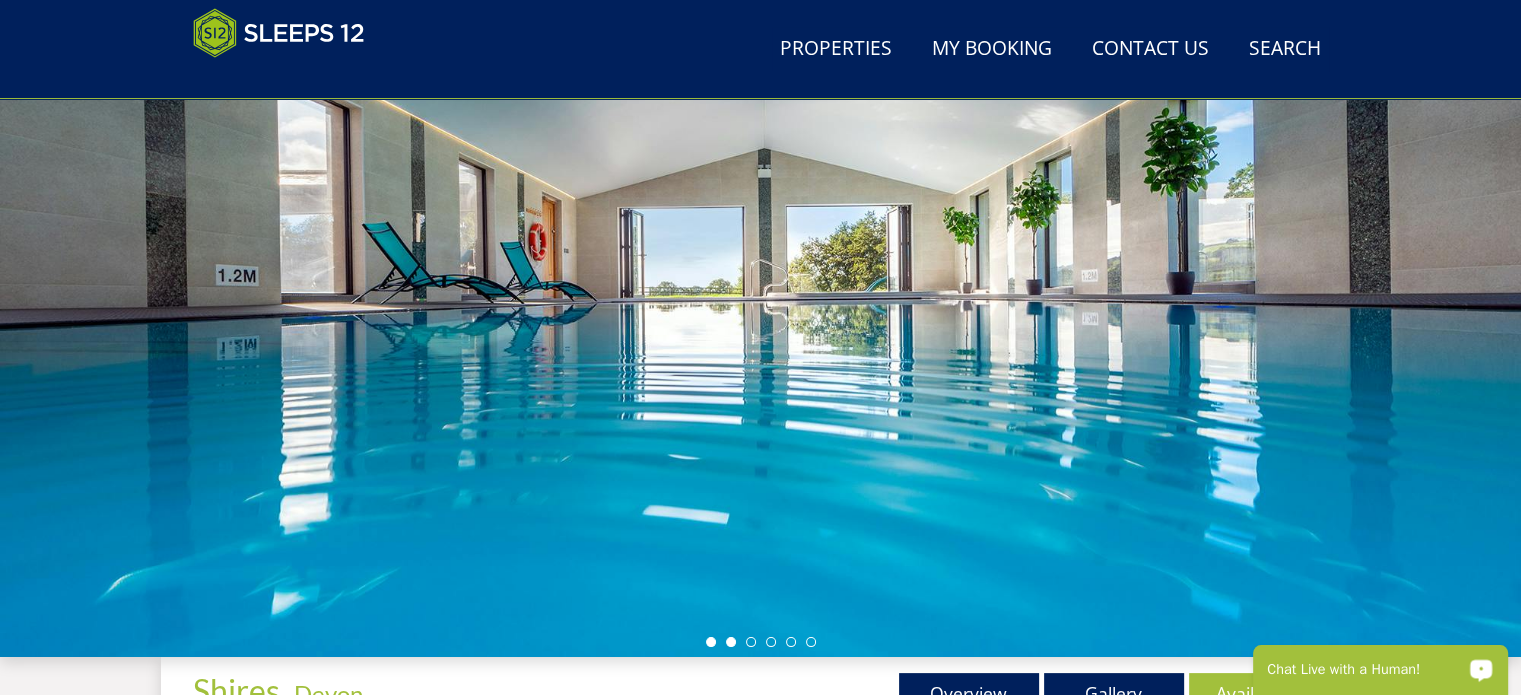 click at bounding box center [711, 642] 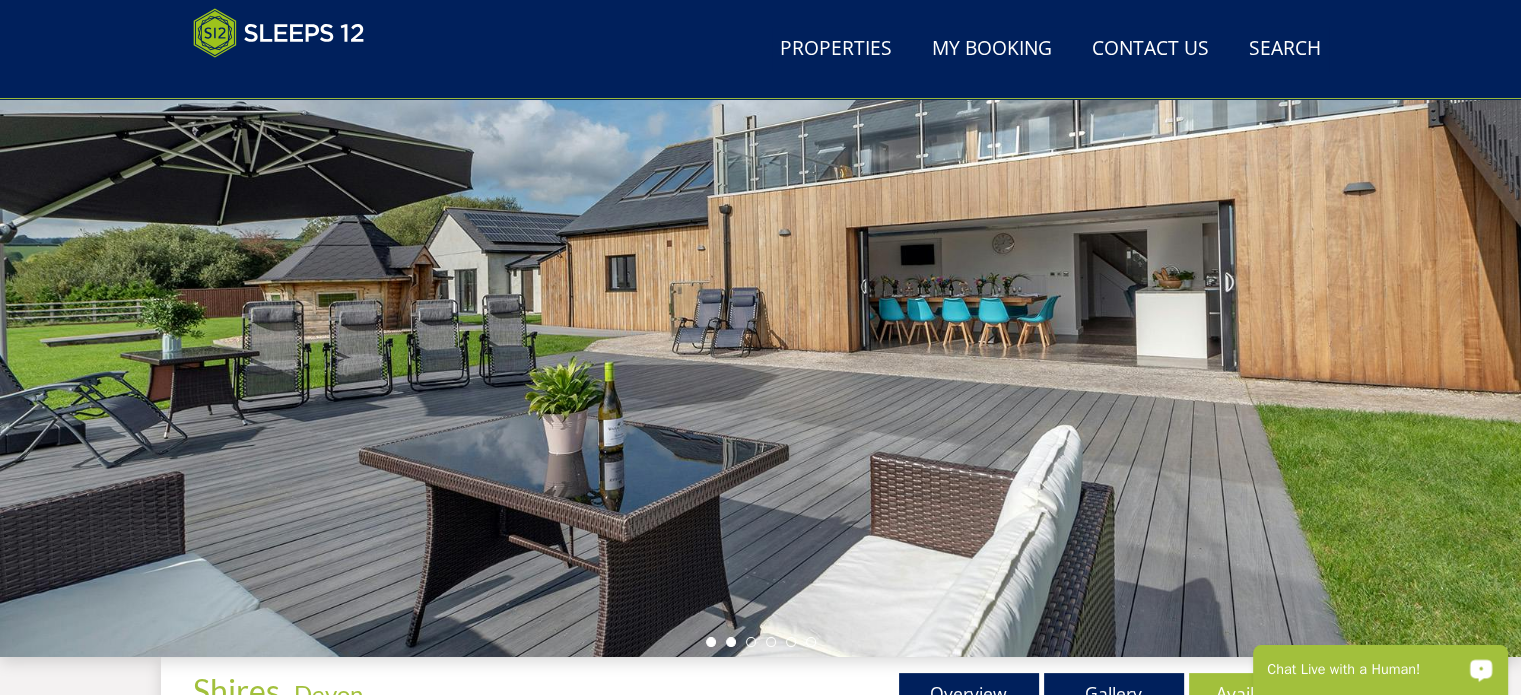 click at bounding box center (731, 642) 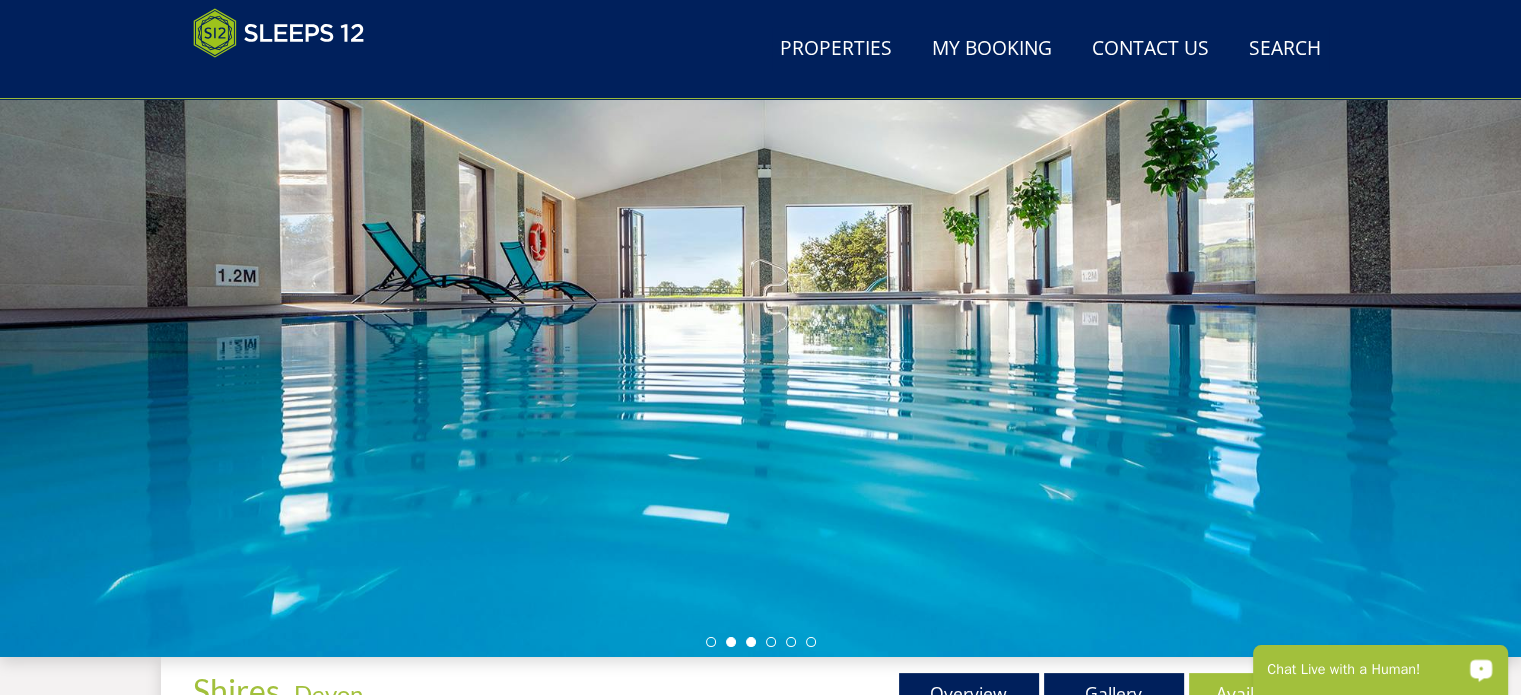 click at bounding box center (751, 642) 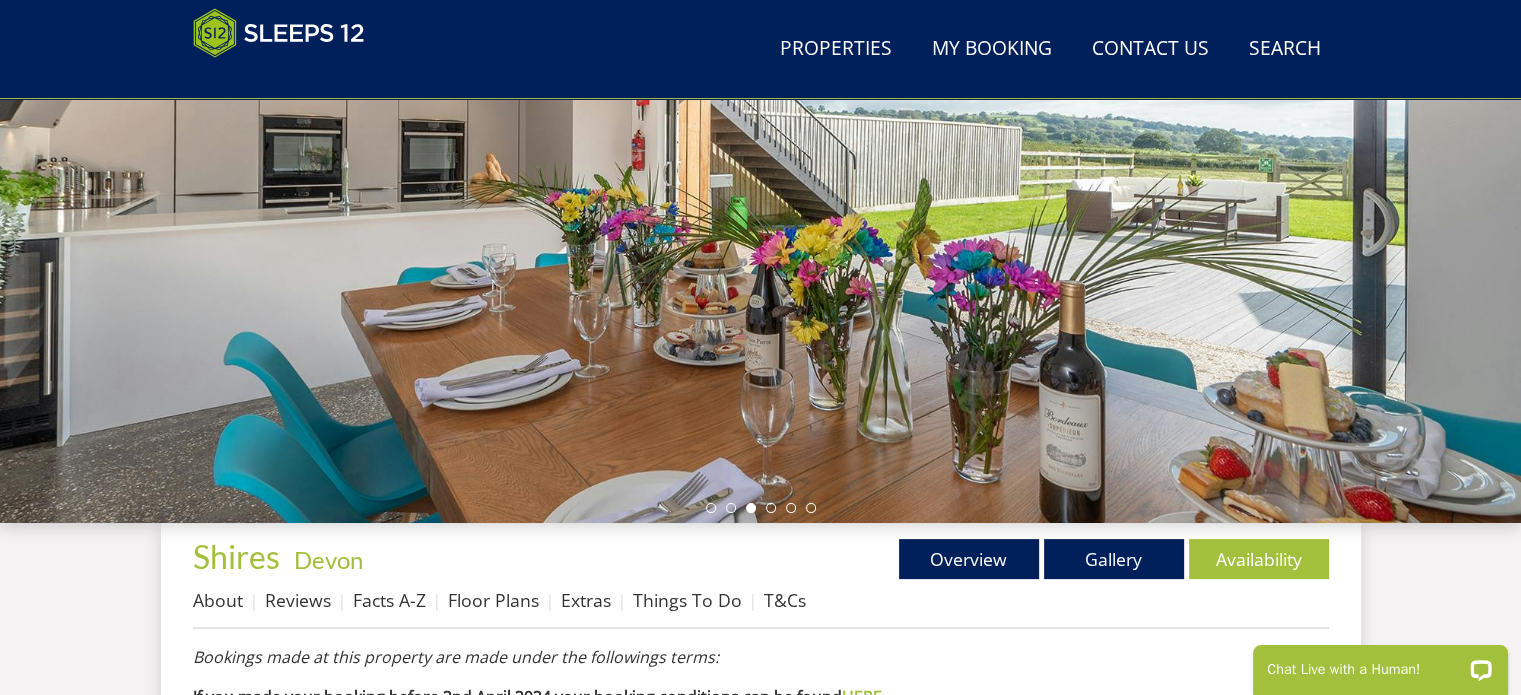 scroll, scrollTop: 412, scrollLeft: 0, axis: vertical 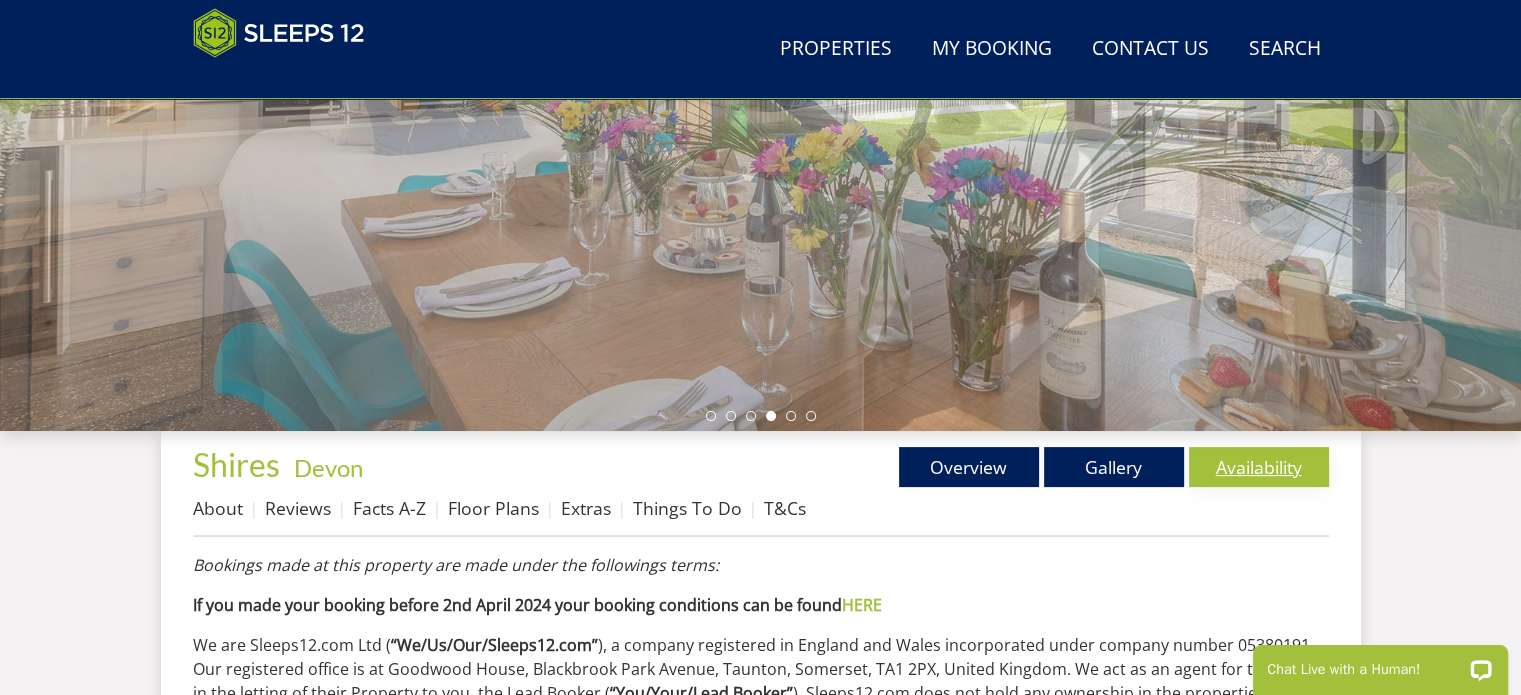 click on "Availability" at bounding box center (1259, 467) 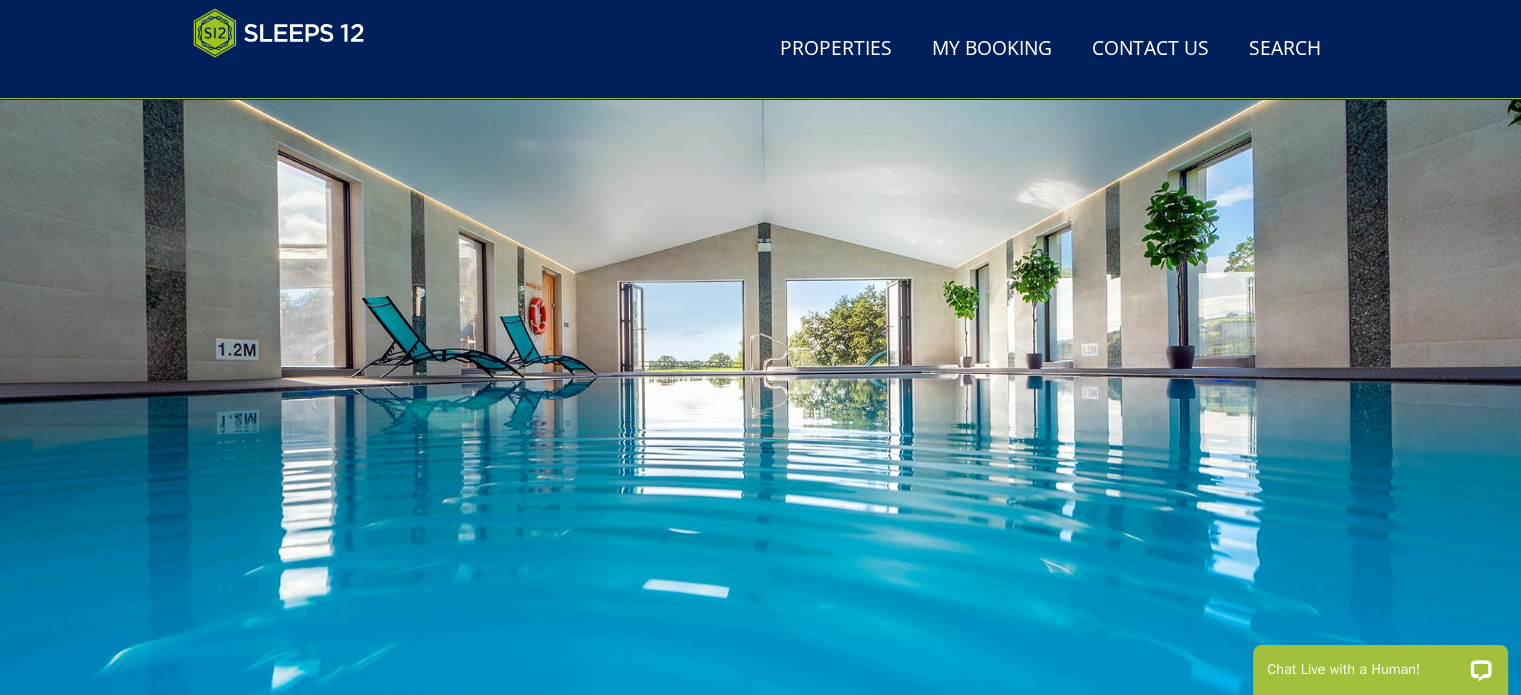 scroll, scrollTop: 117, scrollLeft: 0, axis: vertical 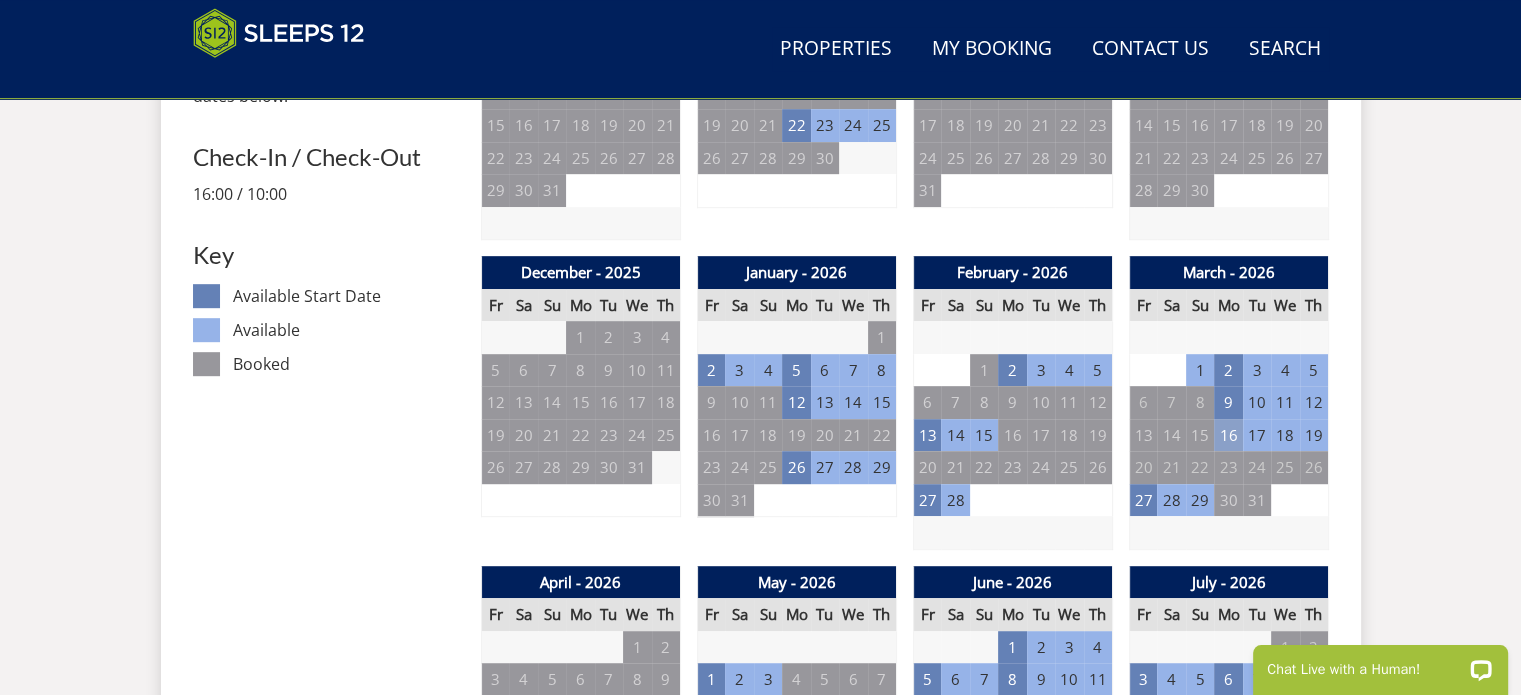 click on "16" at bounding box center [1228, 435] 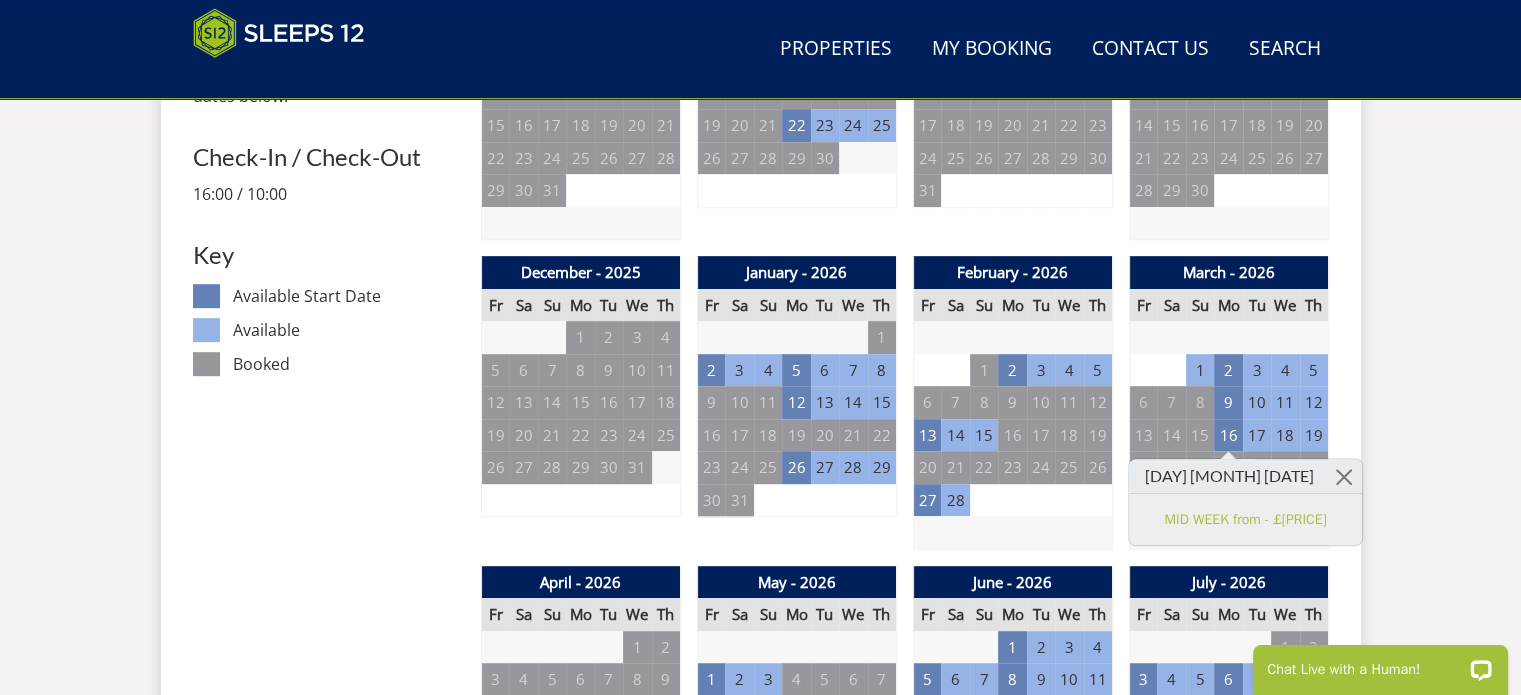 click on "Search
Menu
Properties
My Booking
Contact Us  [PHONE]
Search  Check Availability
Guests
1
2
3
4
5
6
7
8
9
10
11
12
13
14
15
16
17
18
19
20
21
22
23
24
25
26
27
28
29
30
31
32
Date
[DATE]
Search
Properties" at bounding box center (760, 1025) 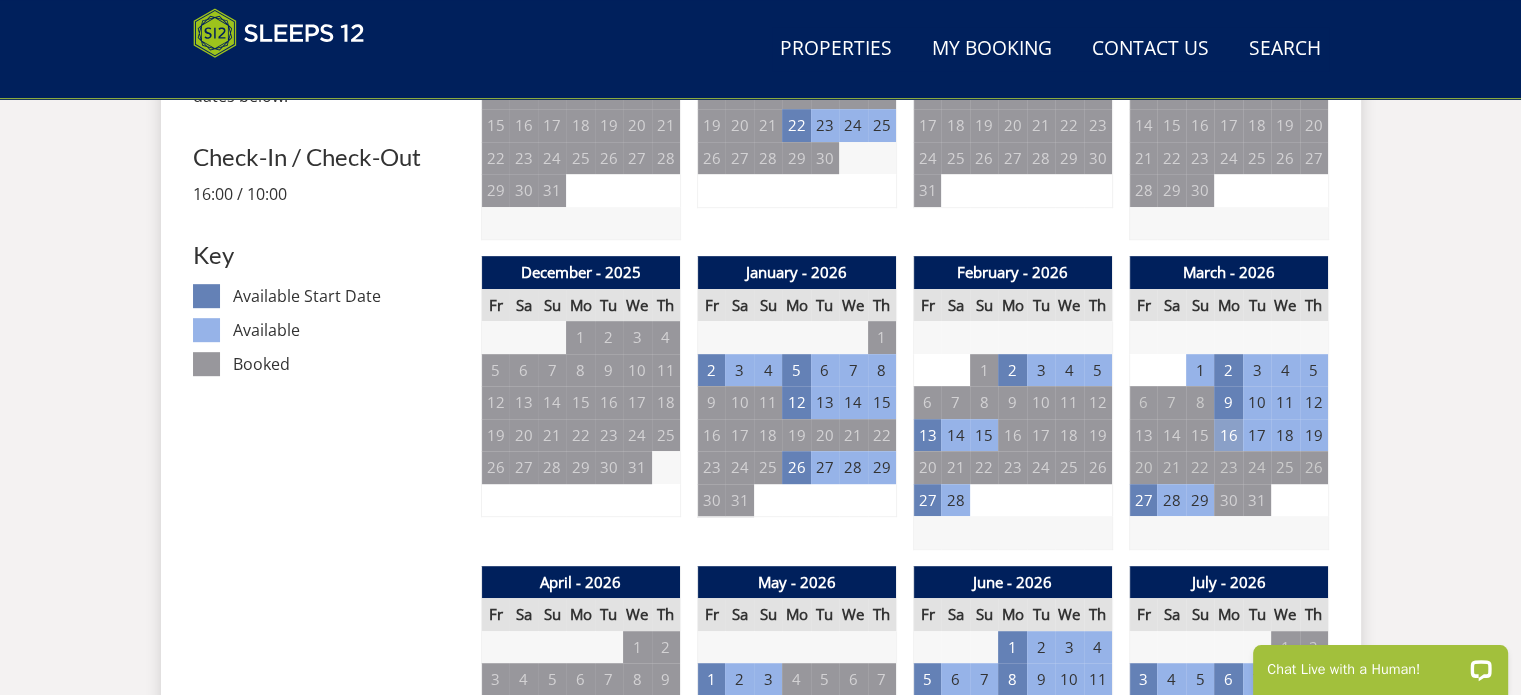 click on "16" at bounding box center [1228, 435] 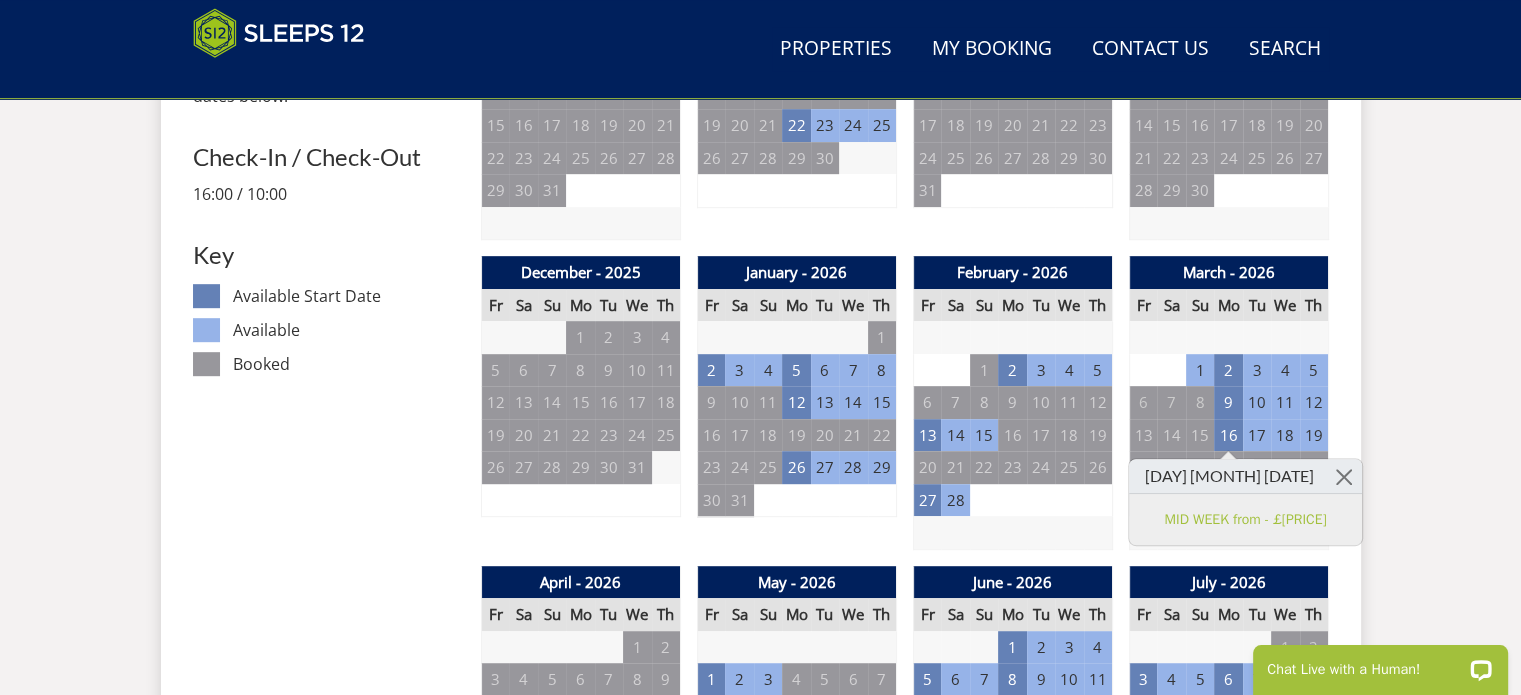 click on "19" at bounding box center [1314, 435] 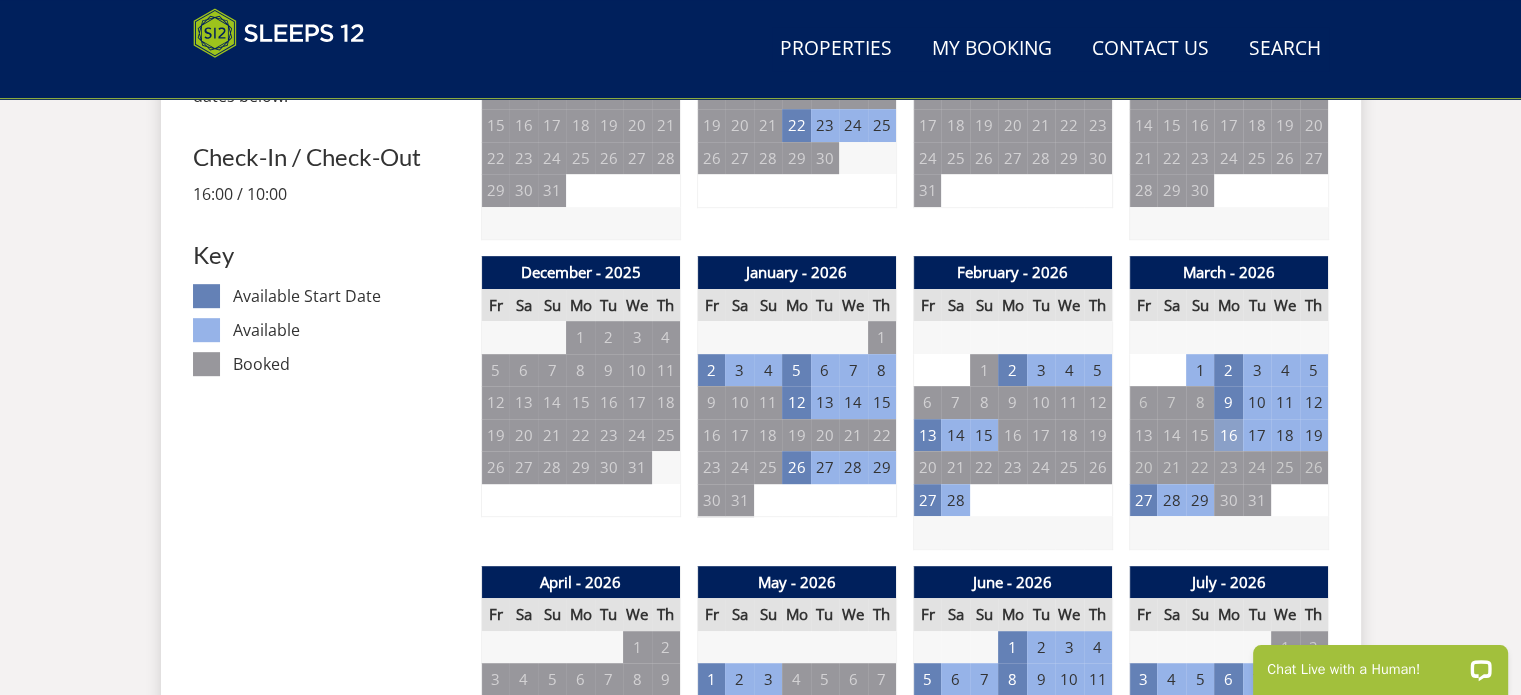 click on "16" at bounding box center (1228, 435) 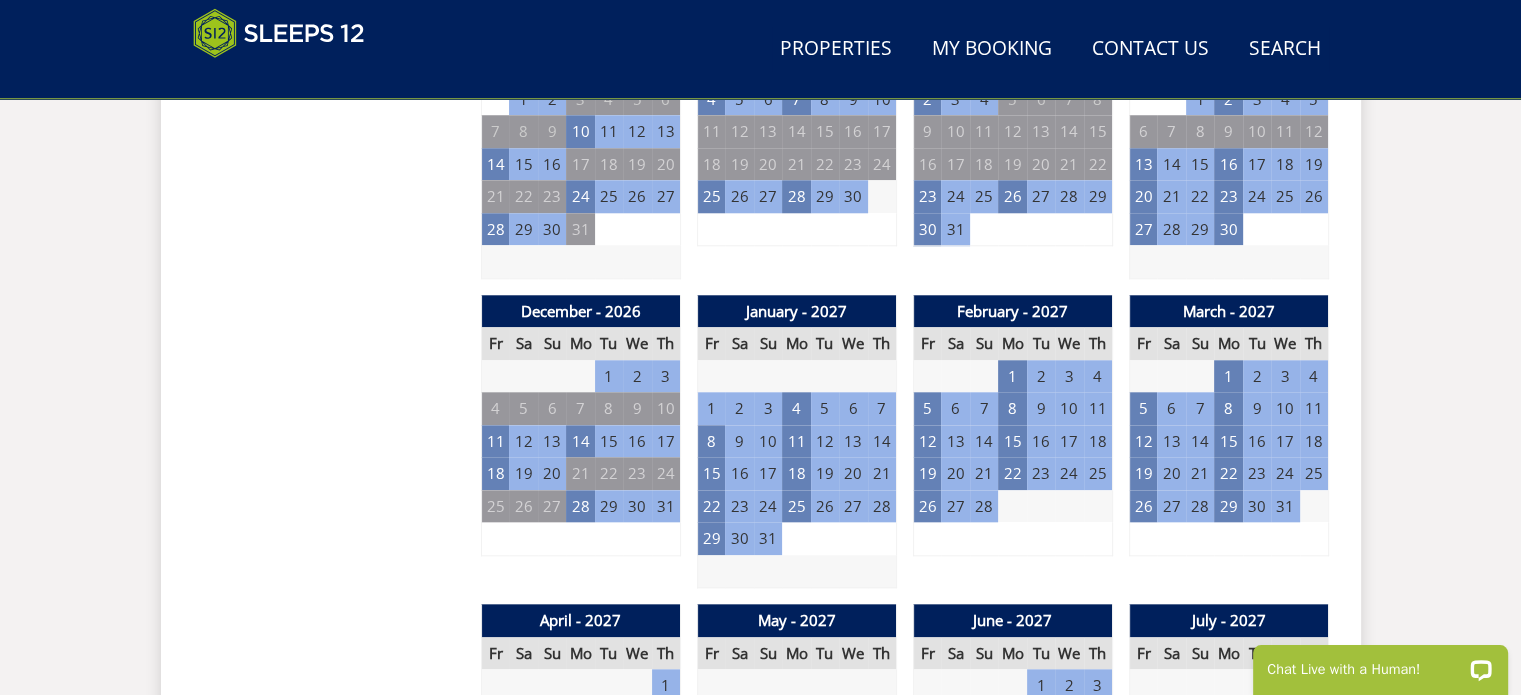 scroll, scrollTop: 1903, scrollLeft: 0, axis: vertical 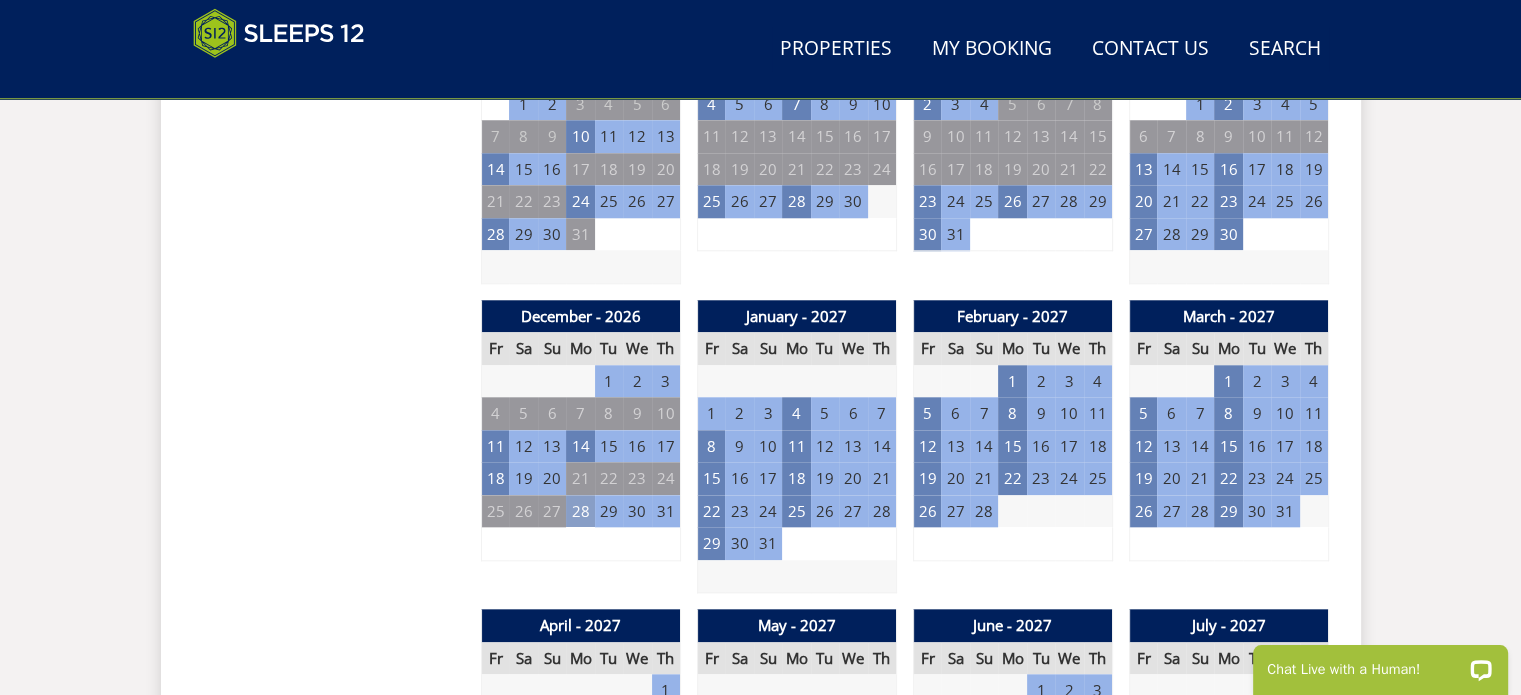 click on "28" at bounding box center [580, 511] 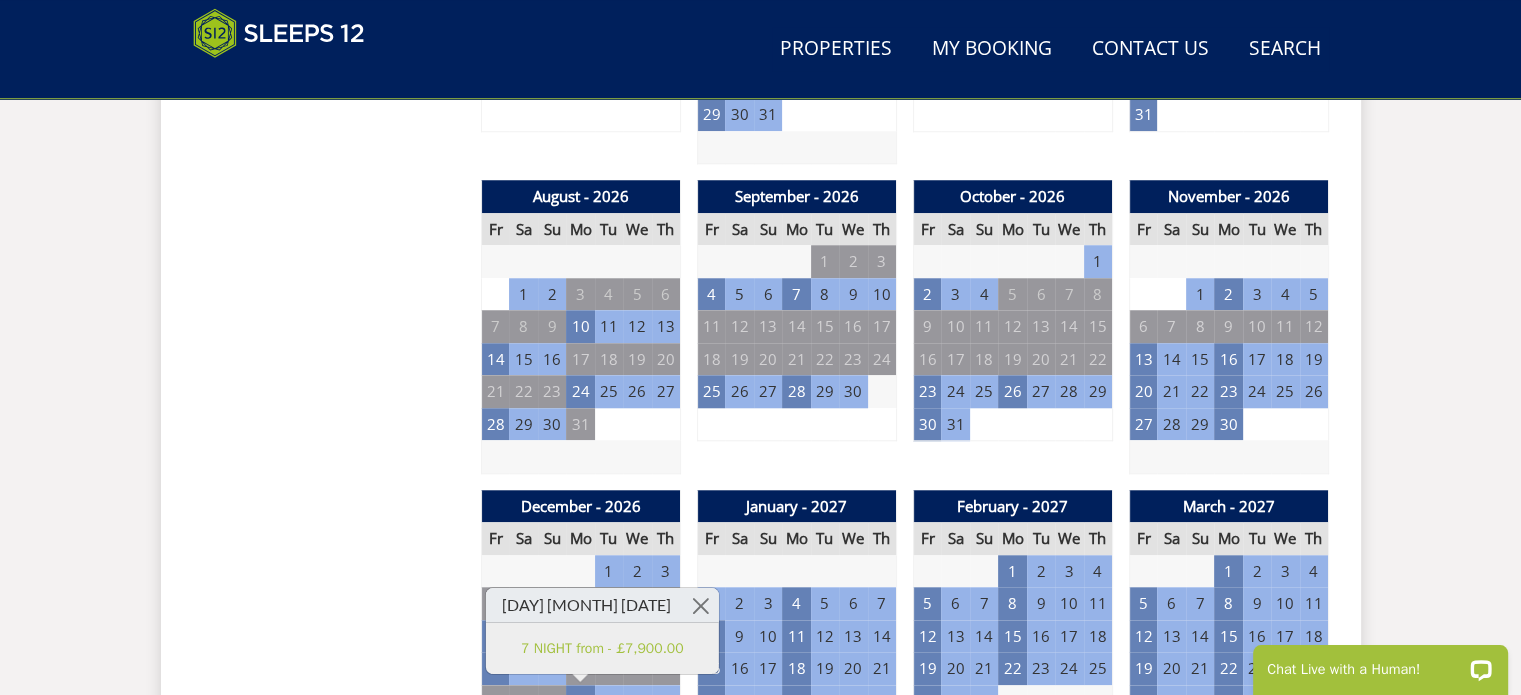 scroll, scrollTop: 1692, scrollLeft: 0, axis: vertical 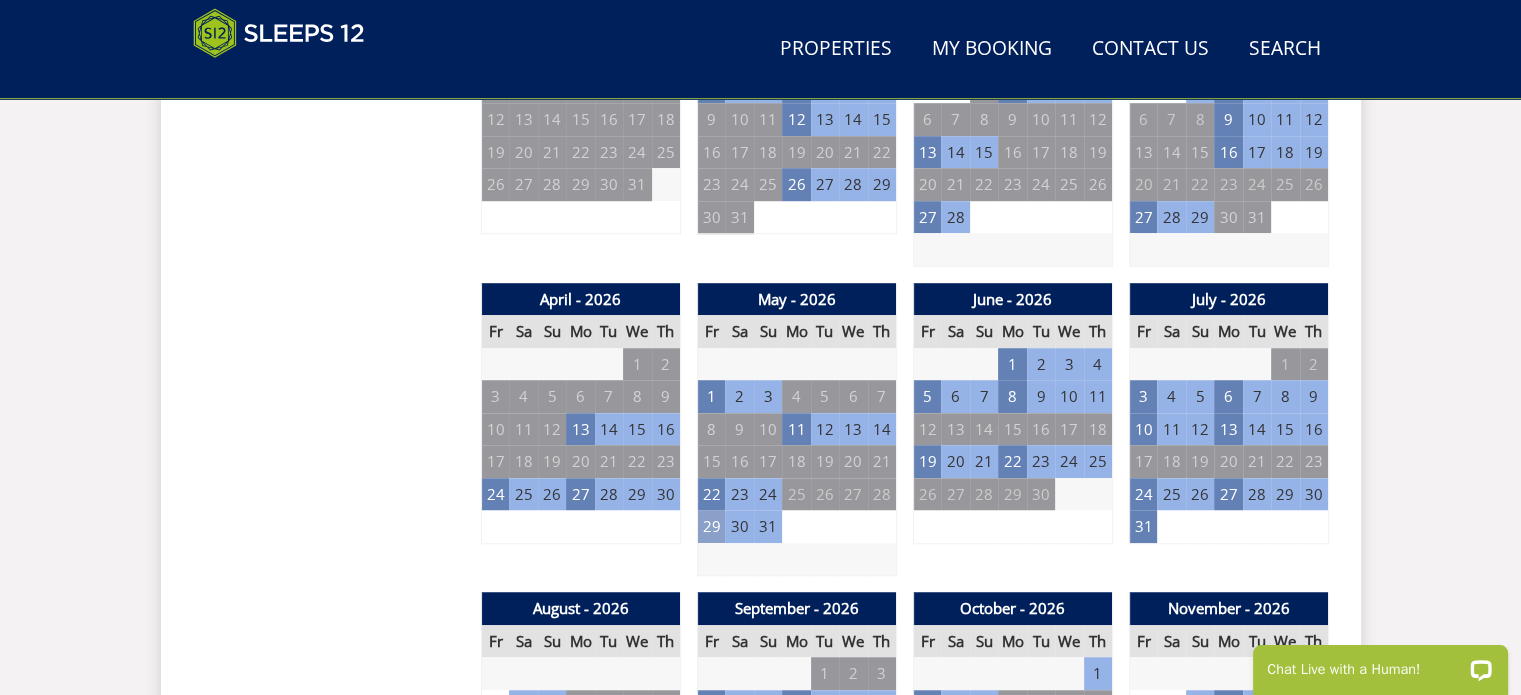 click on "29" at bounding box center (711, 526) 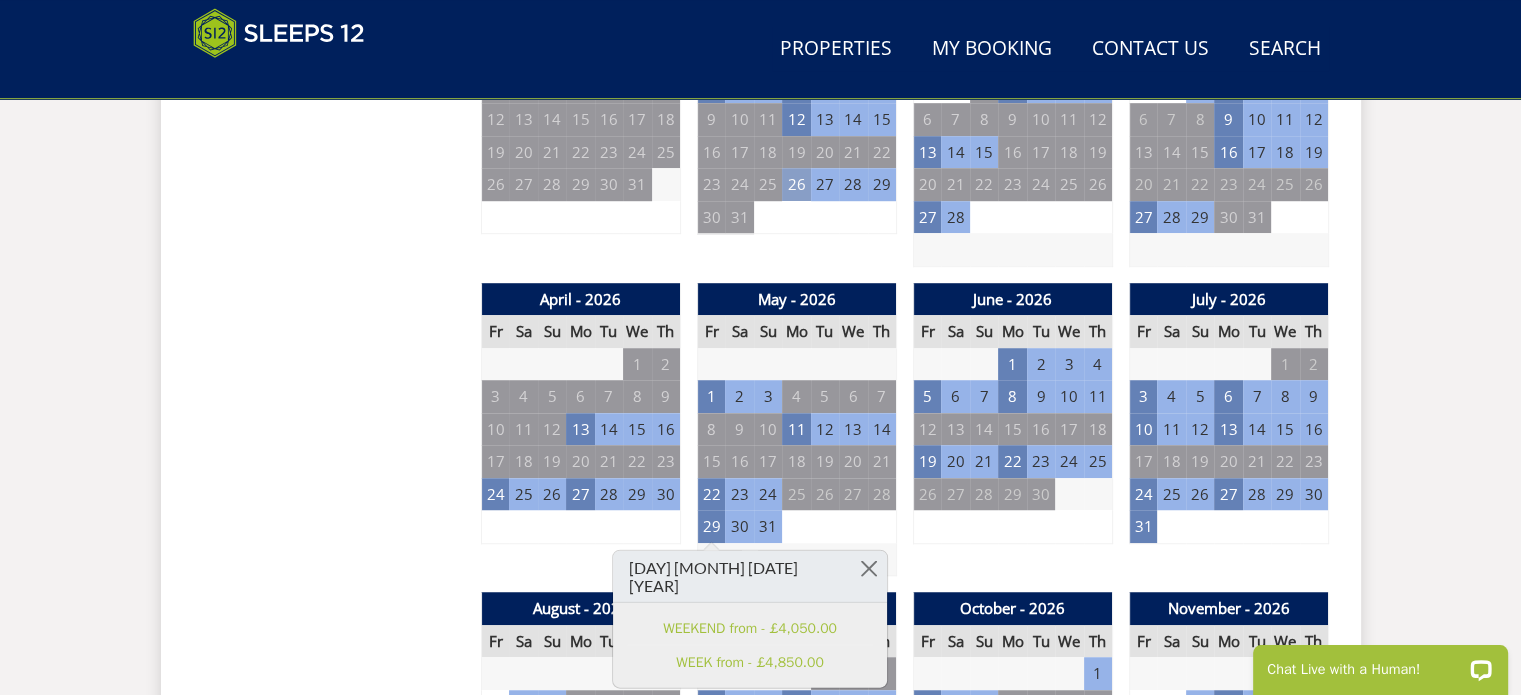click on "26" at bounding box center [796, 184] 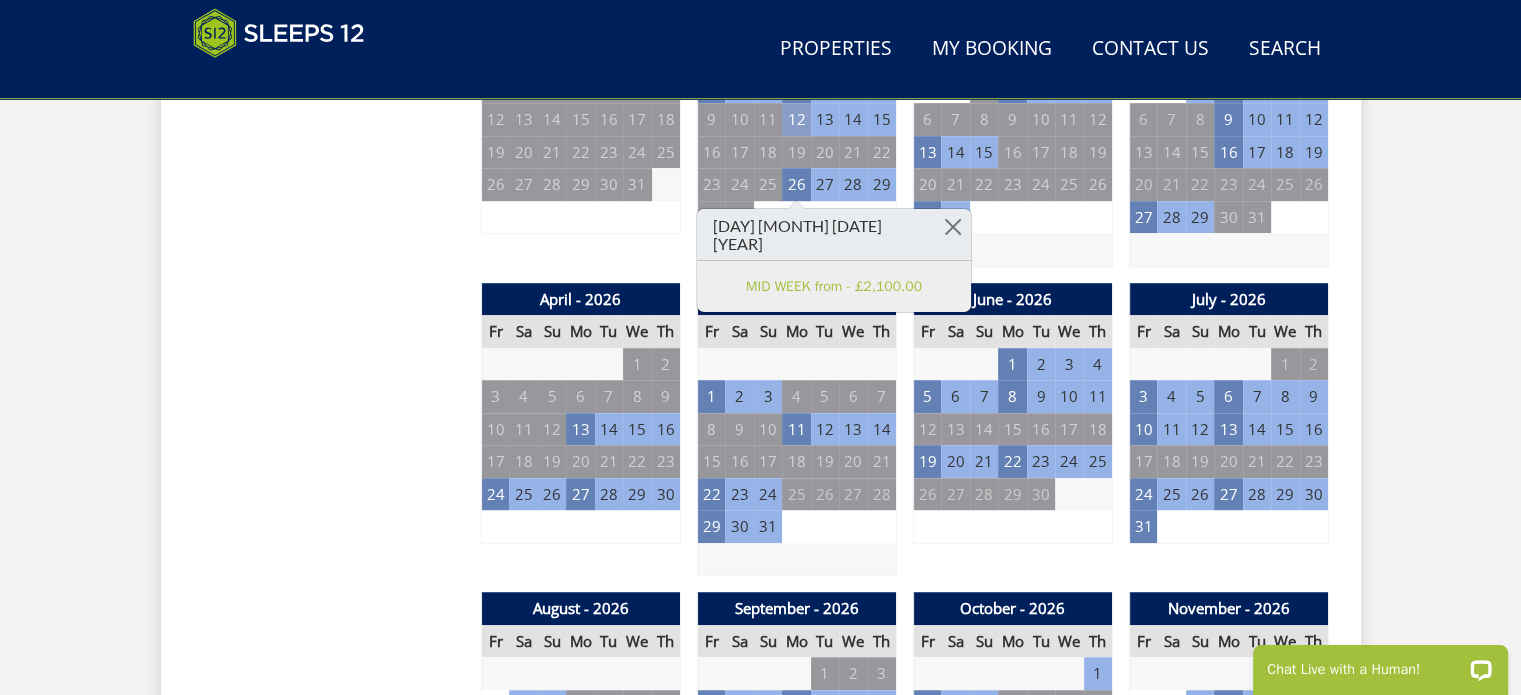 click on "12" at bounding box center (796, 119) 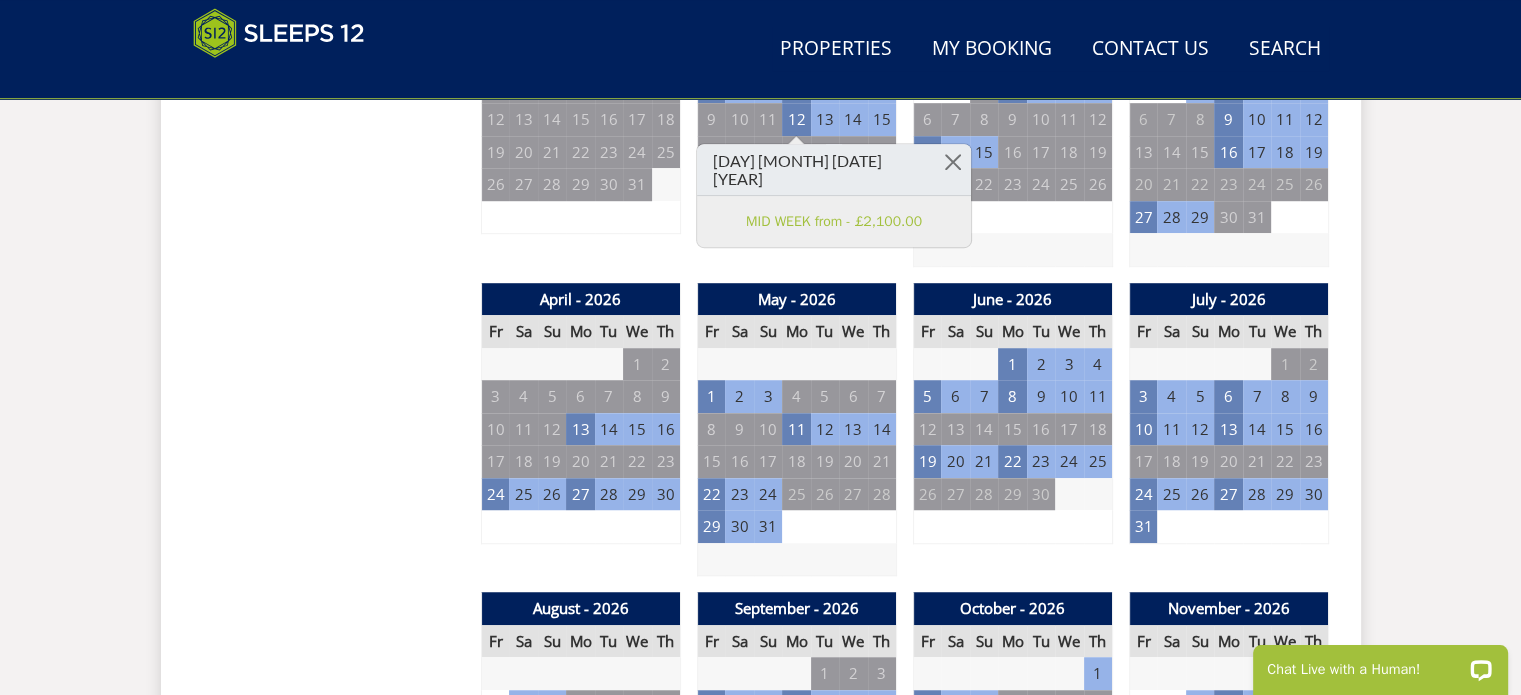 scroll, scrollTop: 693, scrollLeft: 0, axis: vertical 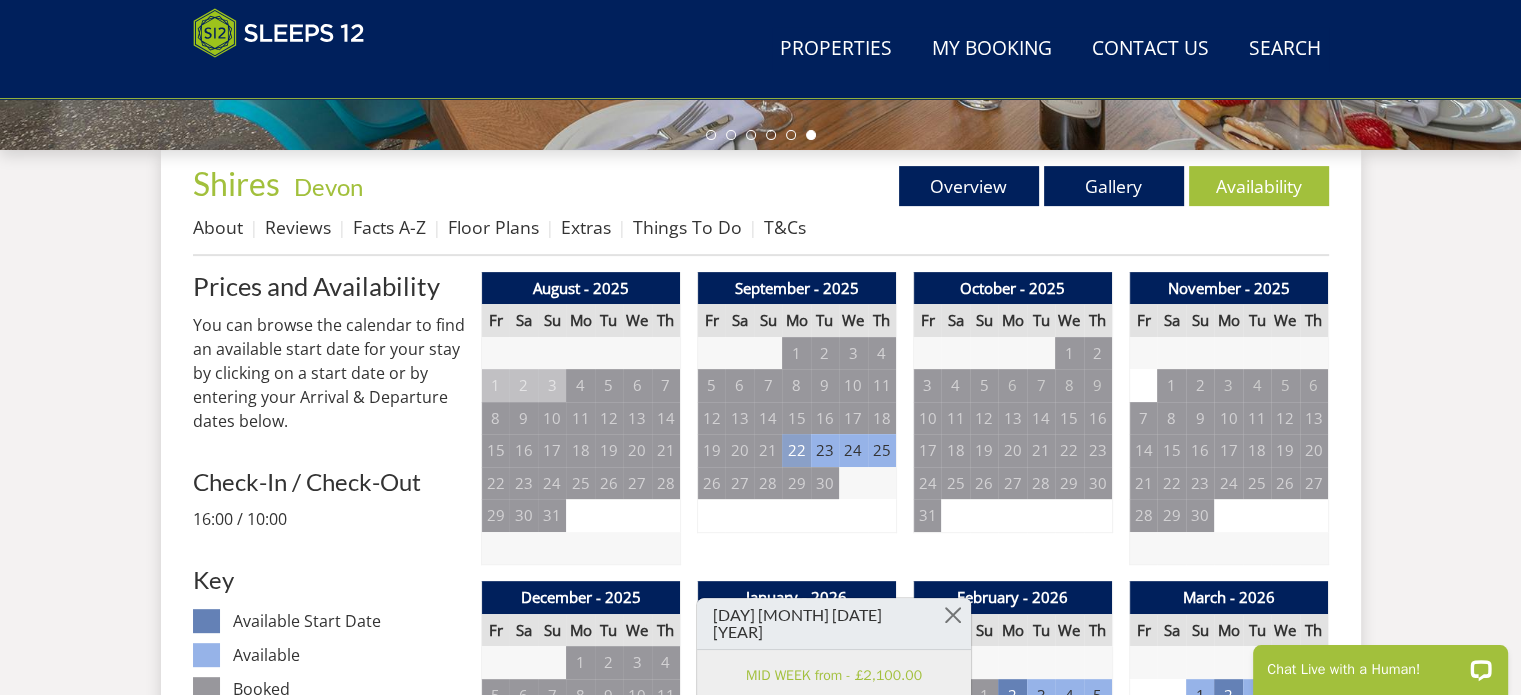 click on "22" at bounding box center [796, 450] 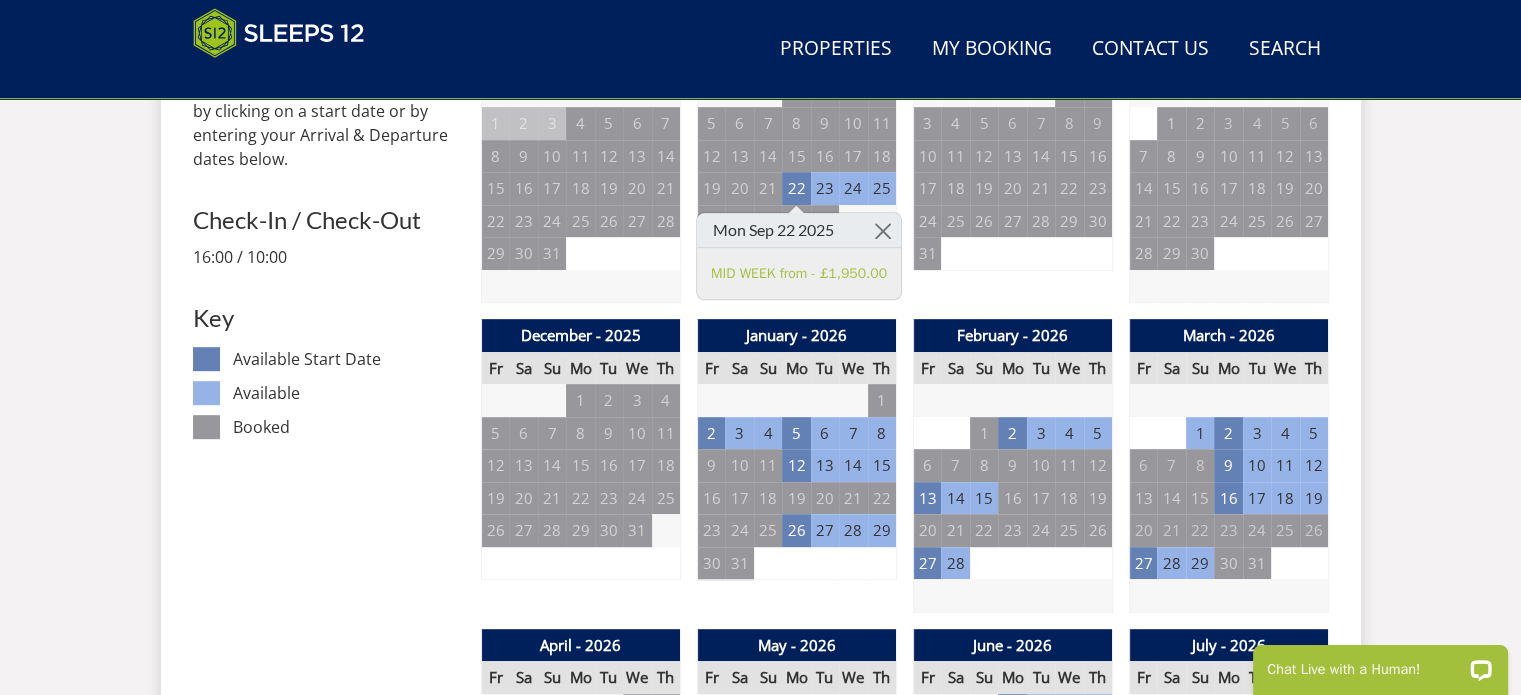 scroll, scrollTop: 973, scrollLeft: 0, axis: vertical 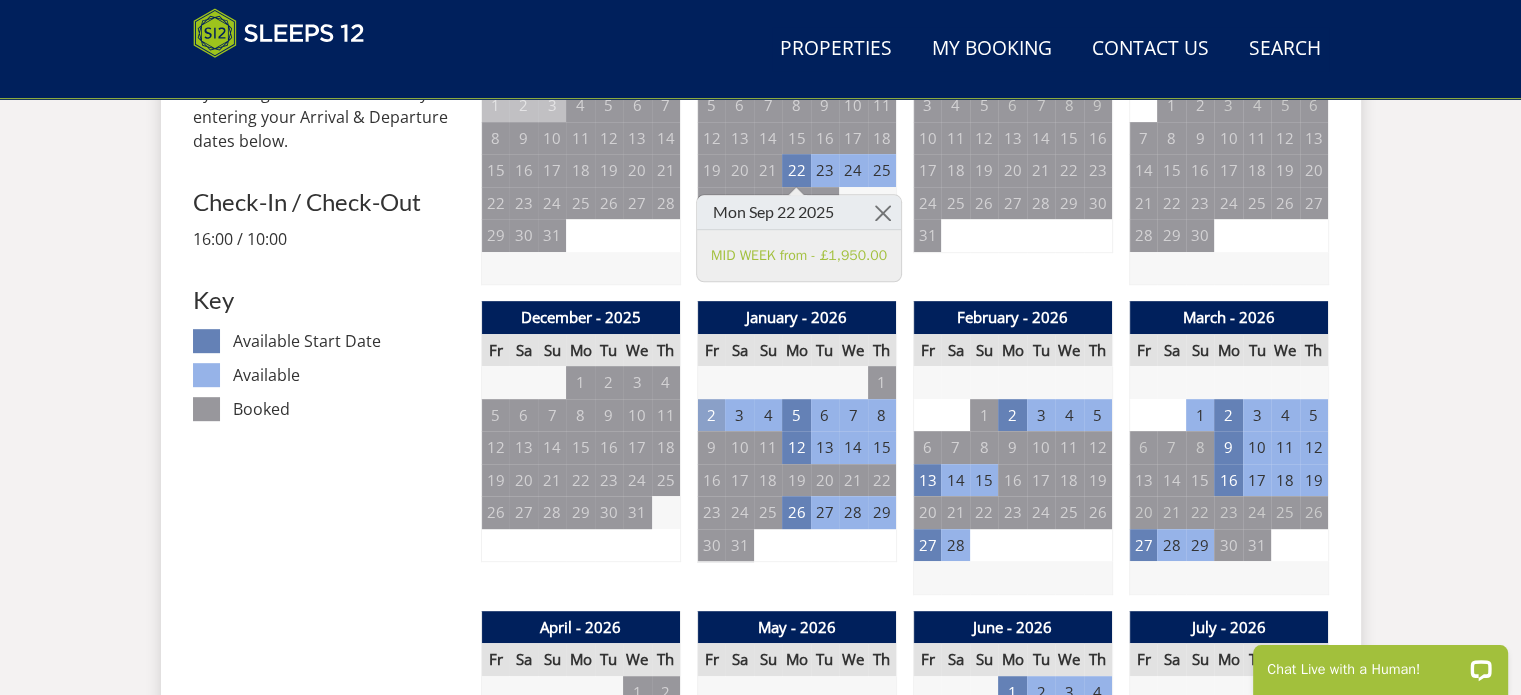 click on "2" at bounding box center (711, 415) 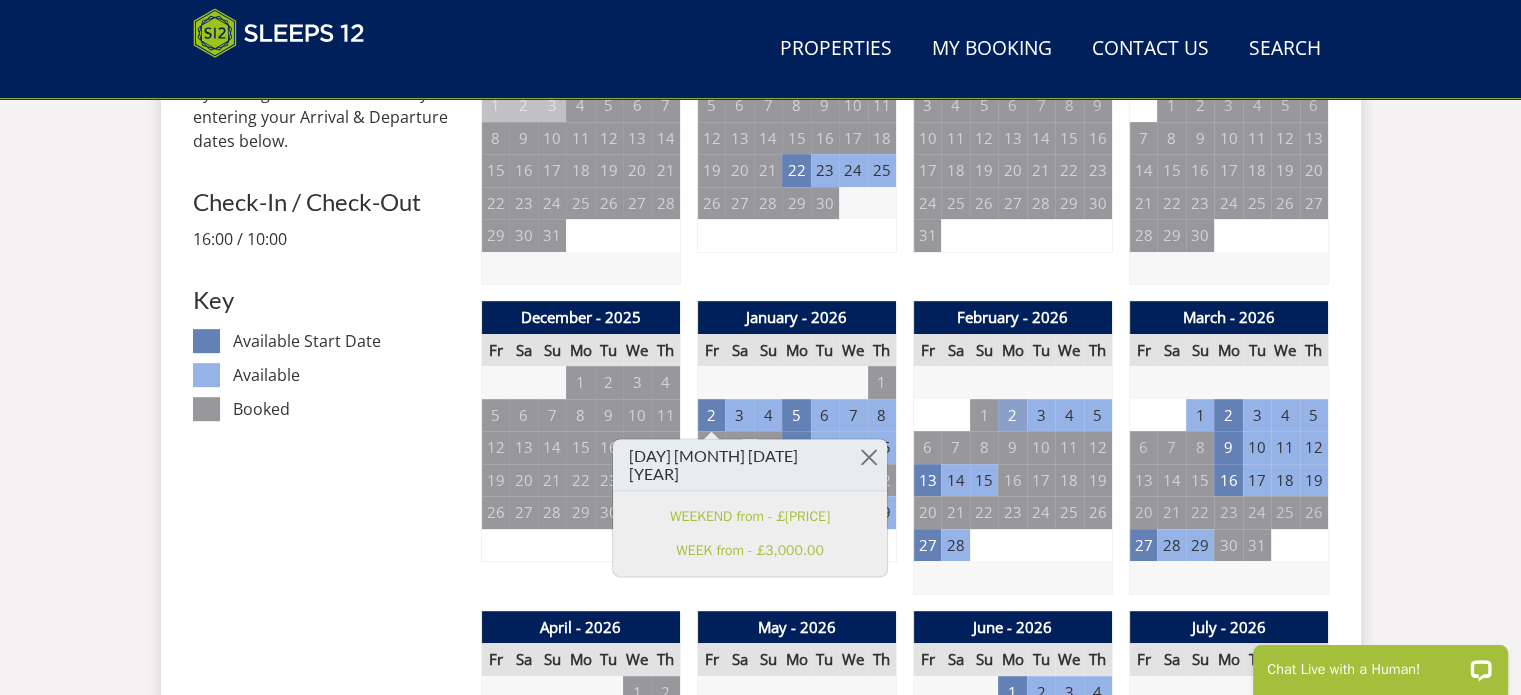 click on "2" at bounding box center (1012, 415) 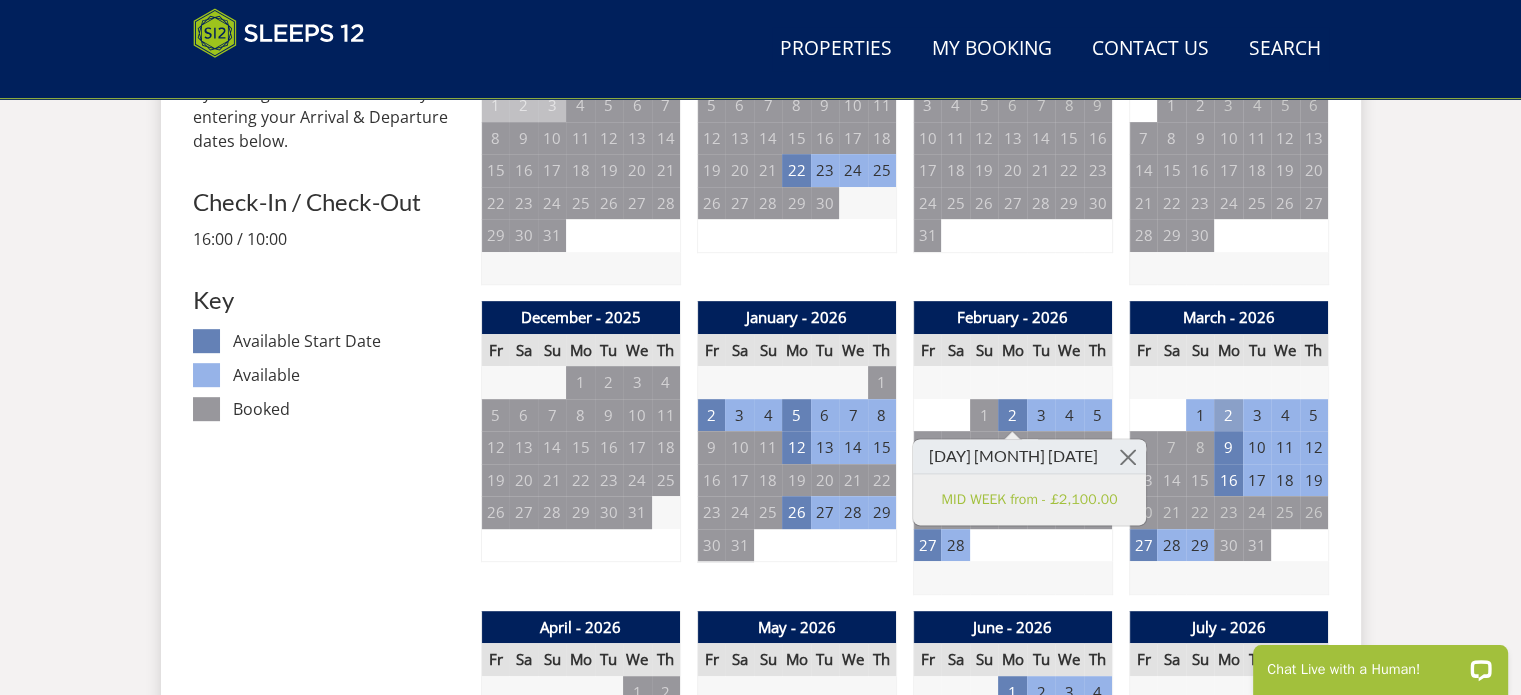 click on "2" at bounding box center [1228, 415] 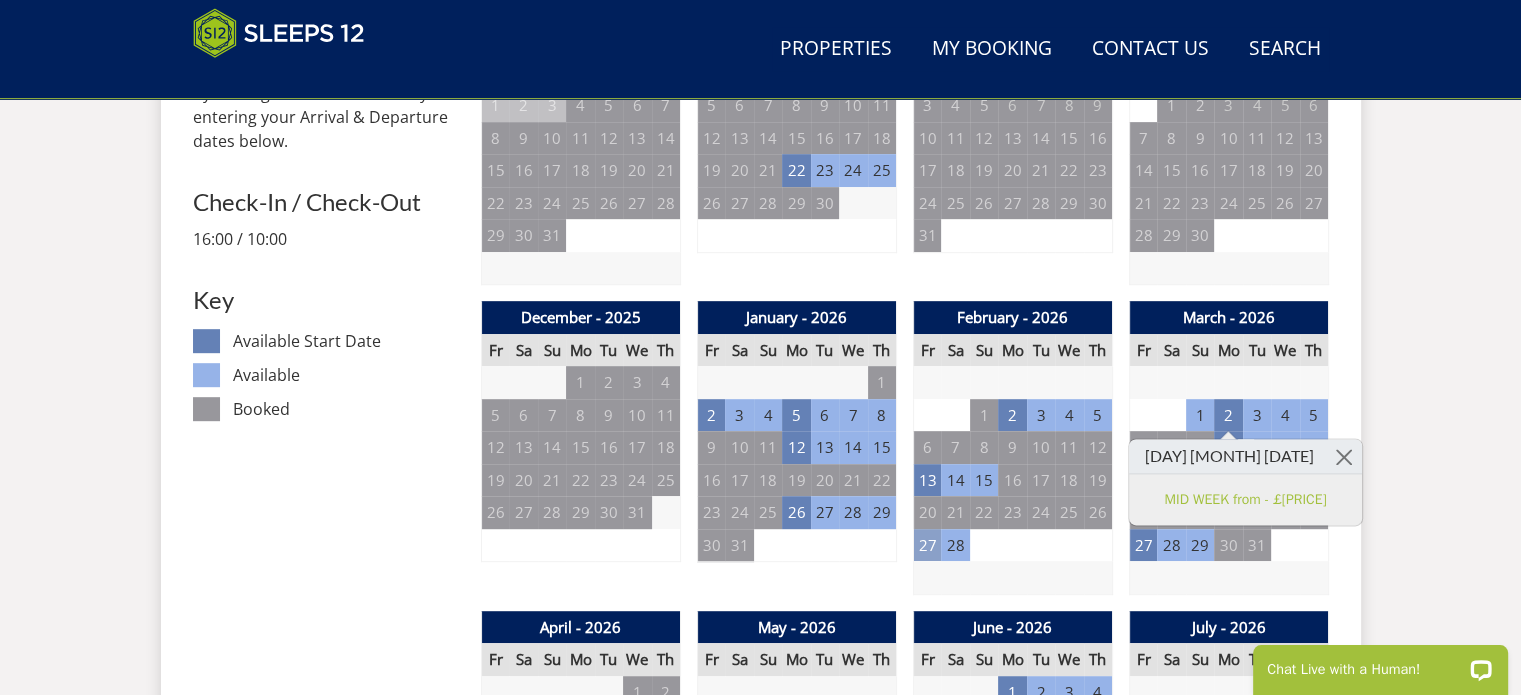 click on "27" at bounding box center [927, 545] 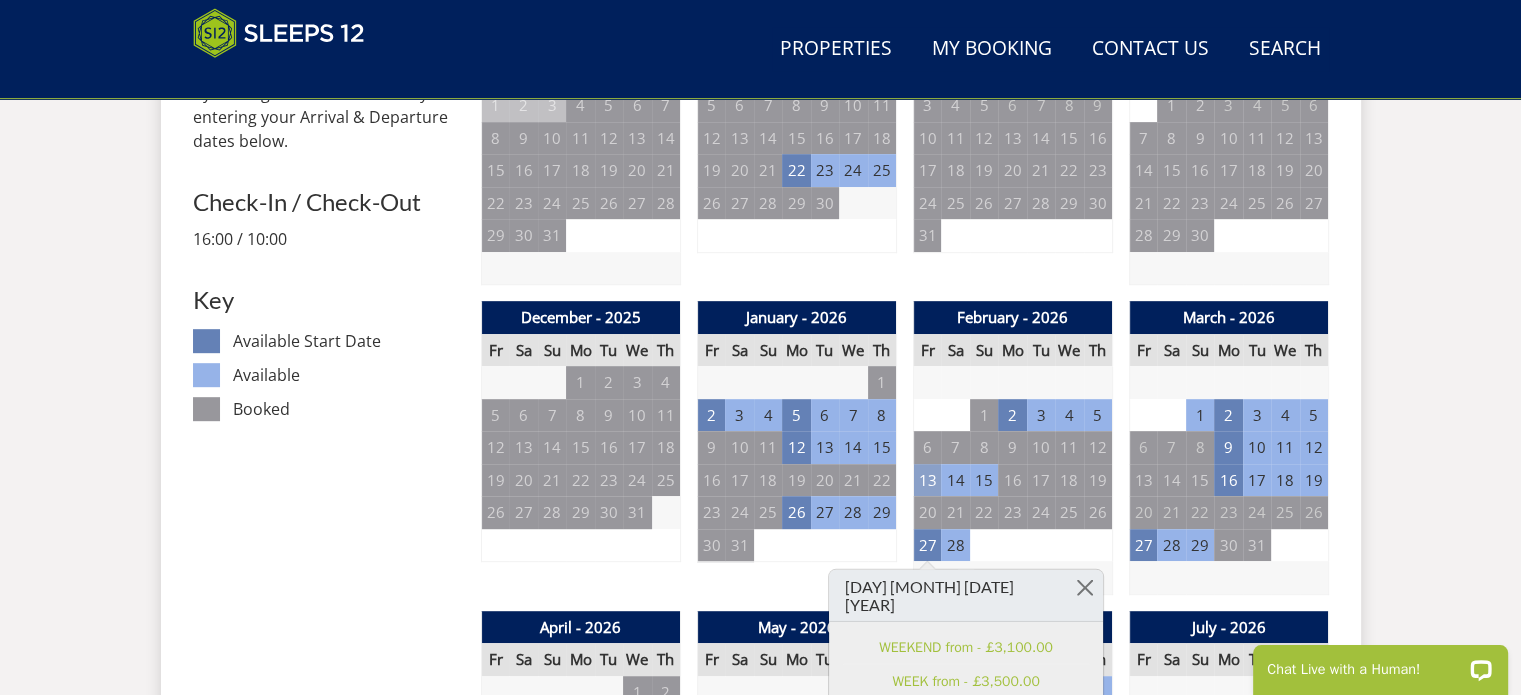 click on "13" at bounding box center [927, 480] 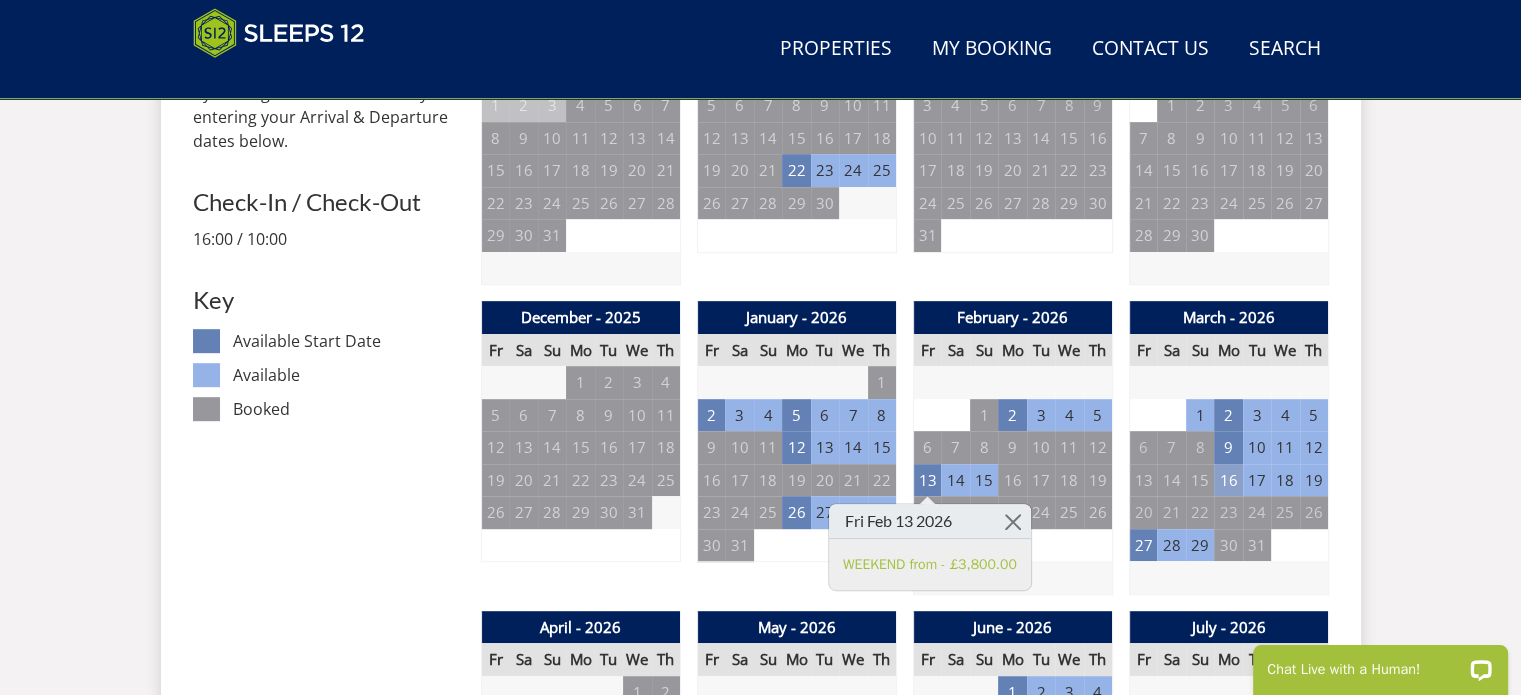 click on "16" at bounding box center (1228, 480) 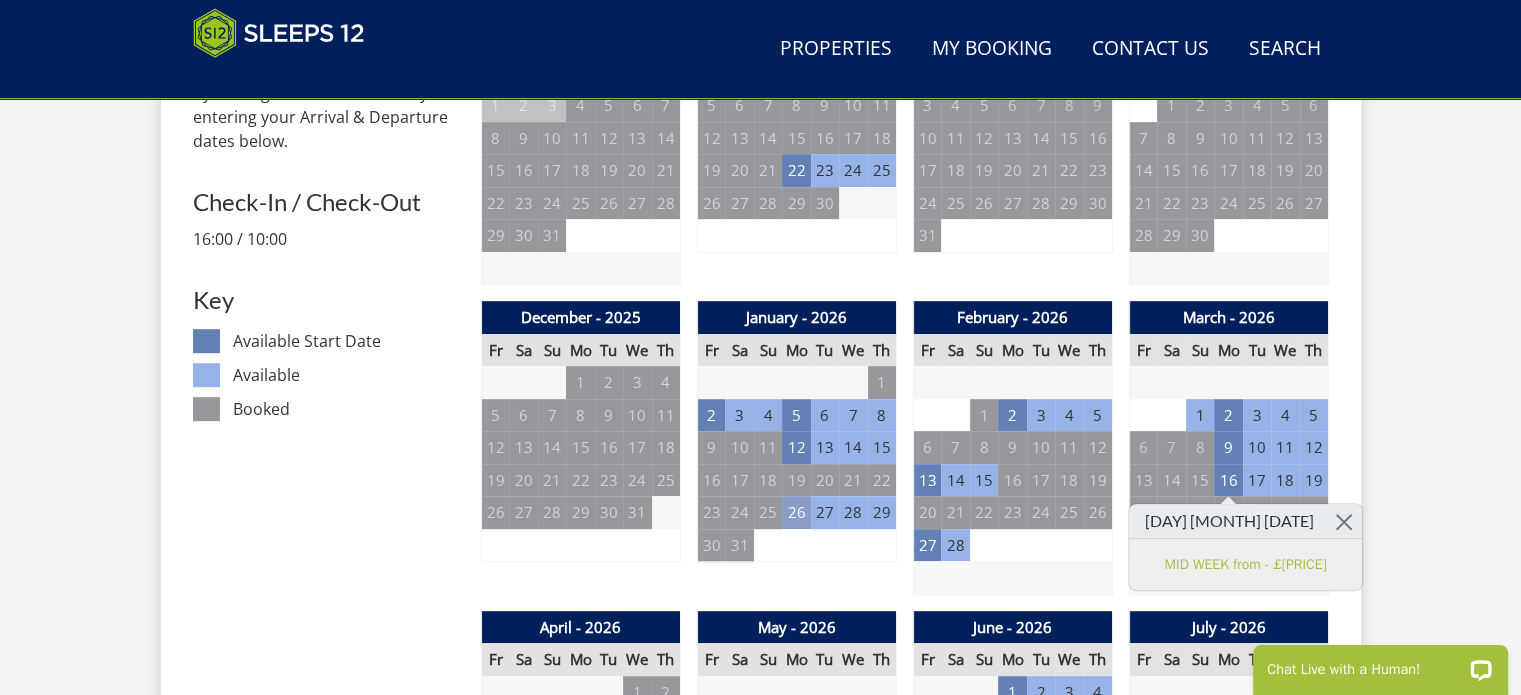 click on "26" at bounding box center (796, 512) 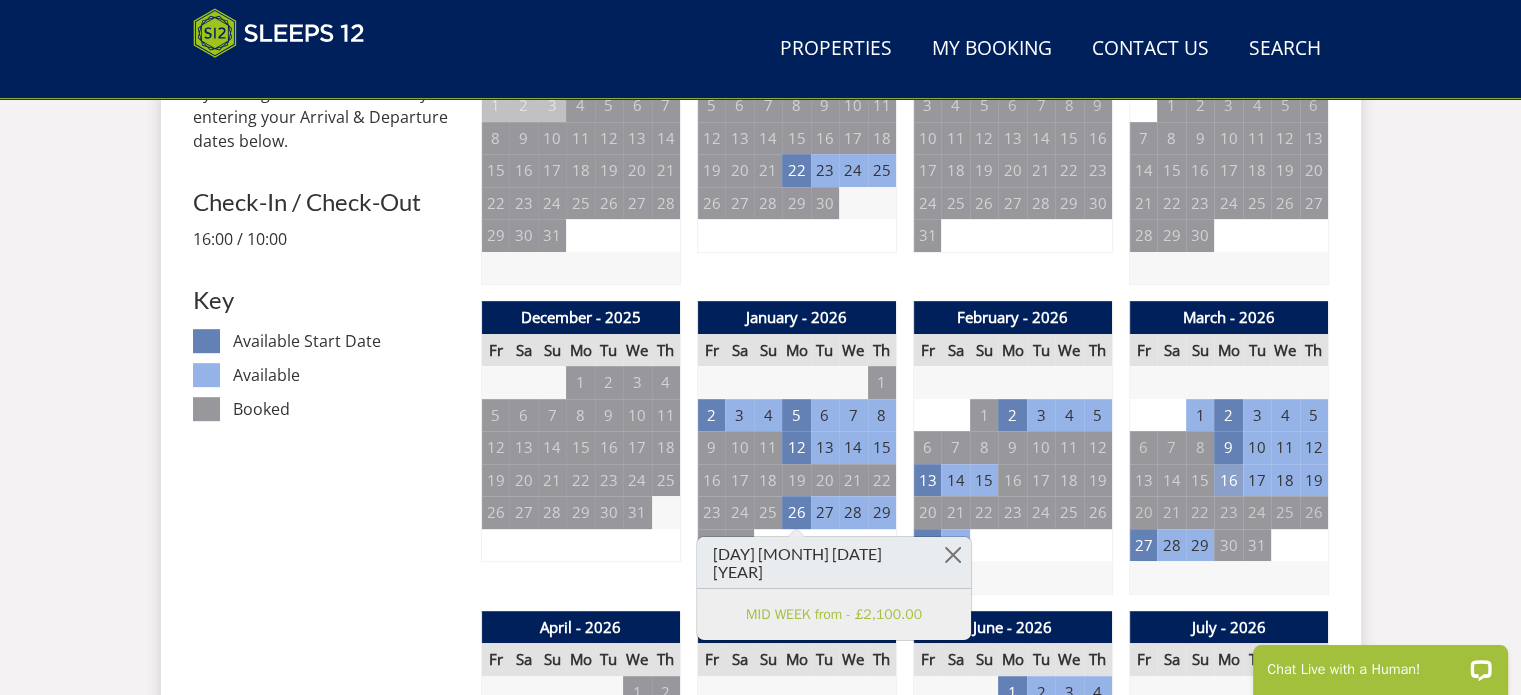 click on "16" at bounding box center (1228, 480) 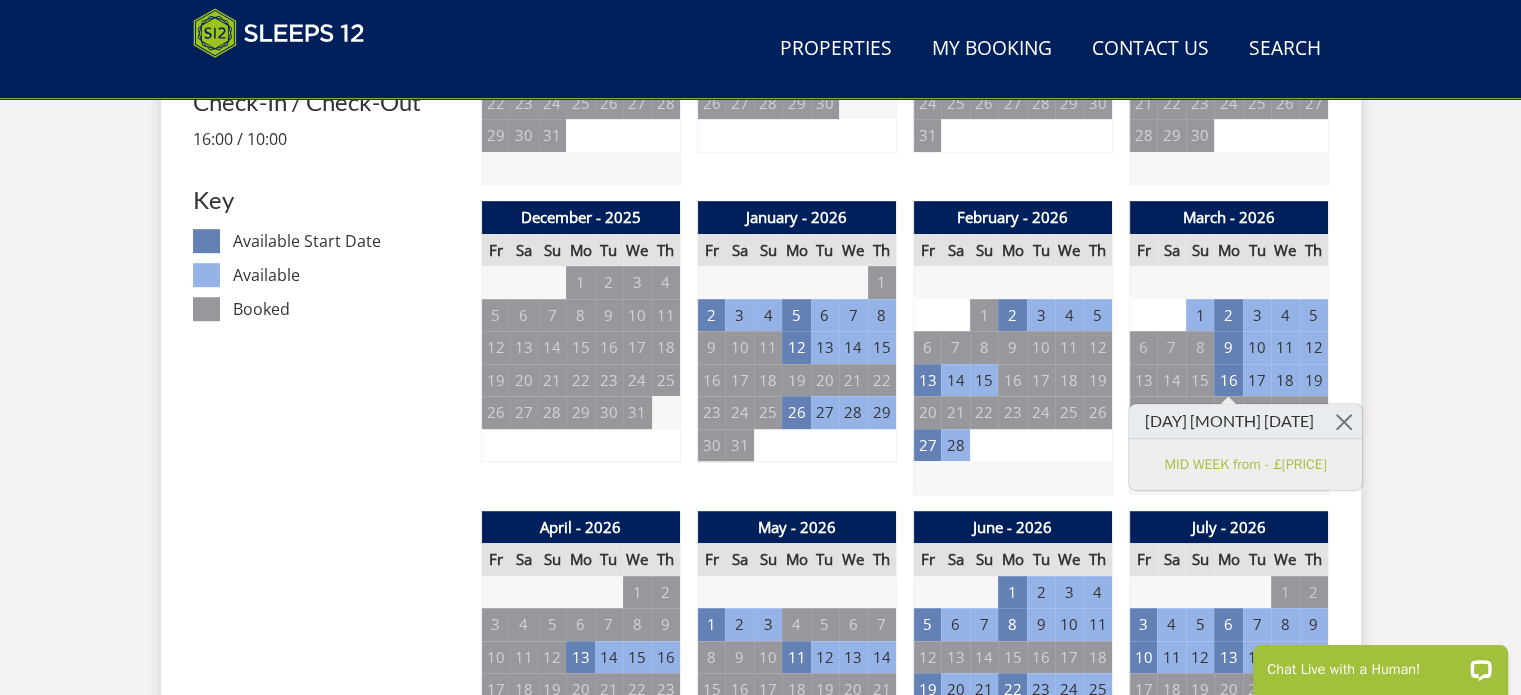 scroll, scrollTop: 1056, scrollLeft: 0, axis: vertical 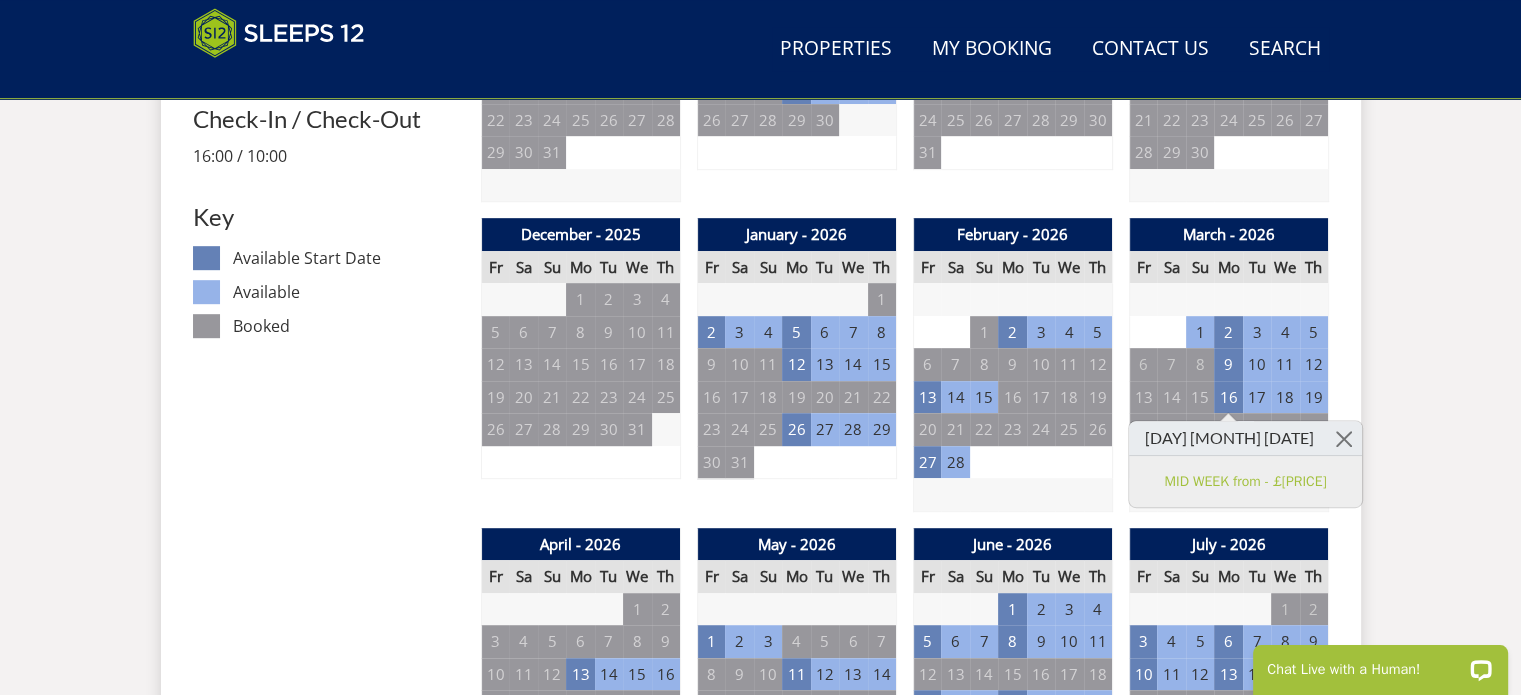 click on "Search
Menu
Properties
My Booking
Contact Us  [PHONE]
Search  Check Availability
Guests
1
2
3
4
5
6
7
8
9
10
11
12
13
14
15
16
17
18
19
20
21
22
23
24
25
26
27
28
29
30
31
32
Date
[DATE]
Search
Properties" at bounding box center (760, 987) 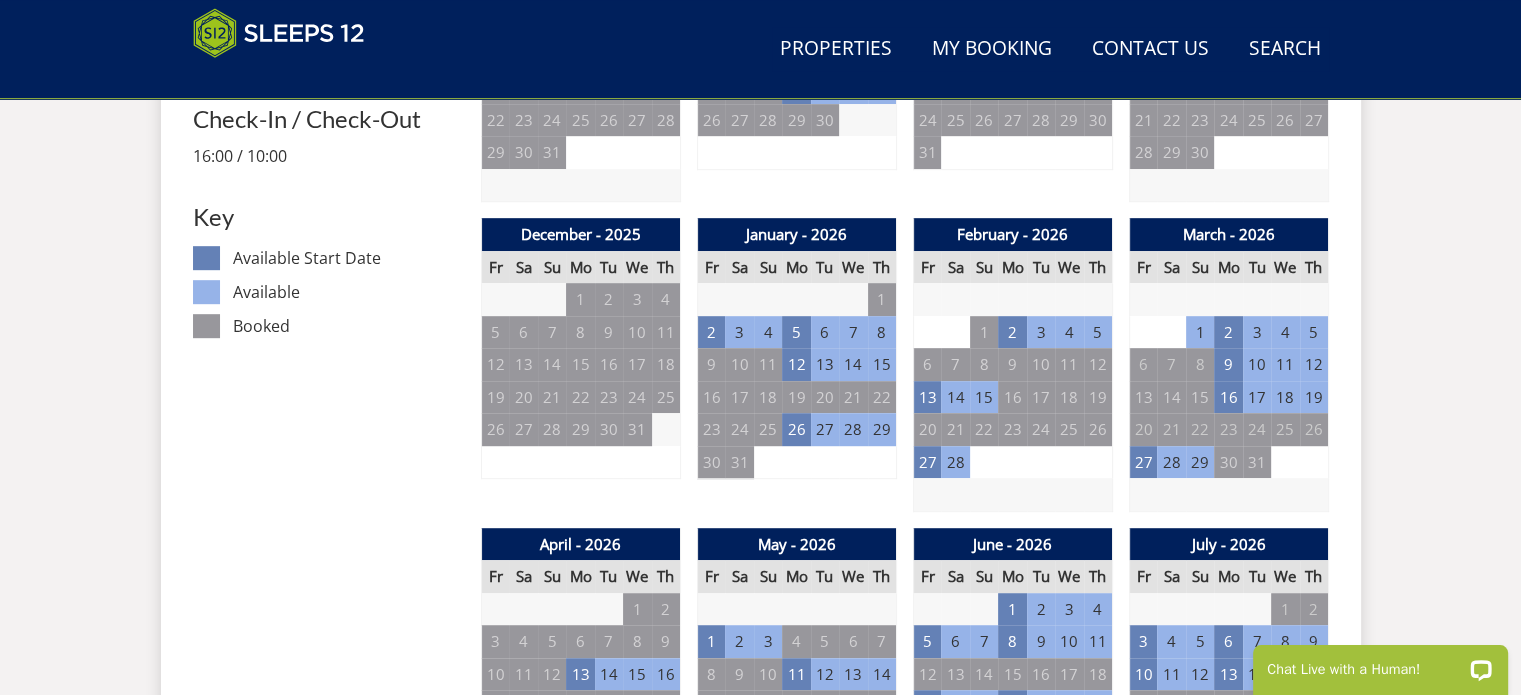 drag, startPoint x: 1518, startPoint y: 194, endPoint x: 1516, endPoint y: 180, distance: 14.142136 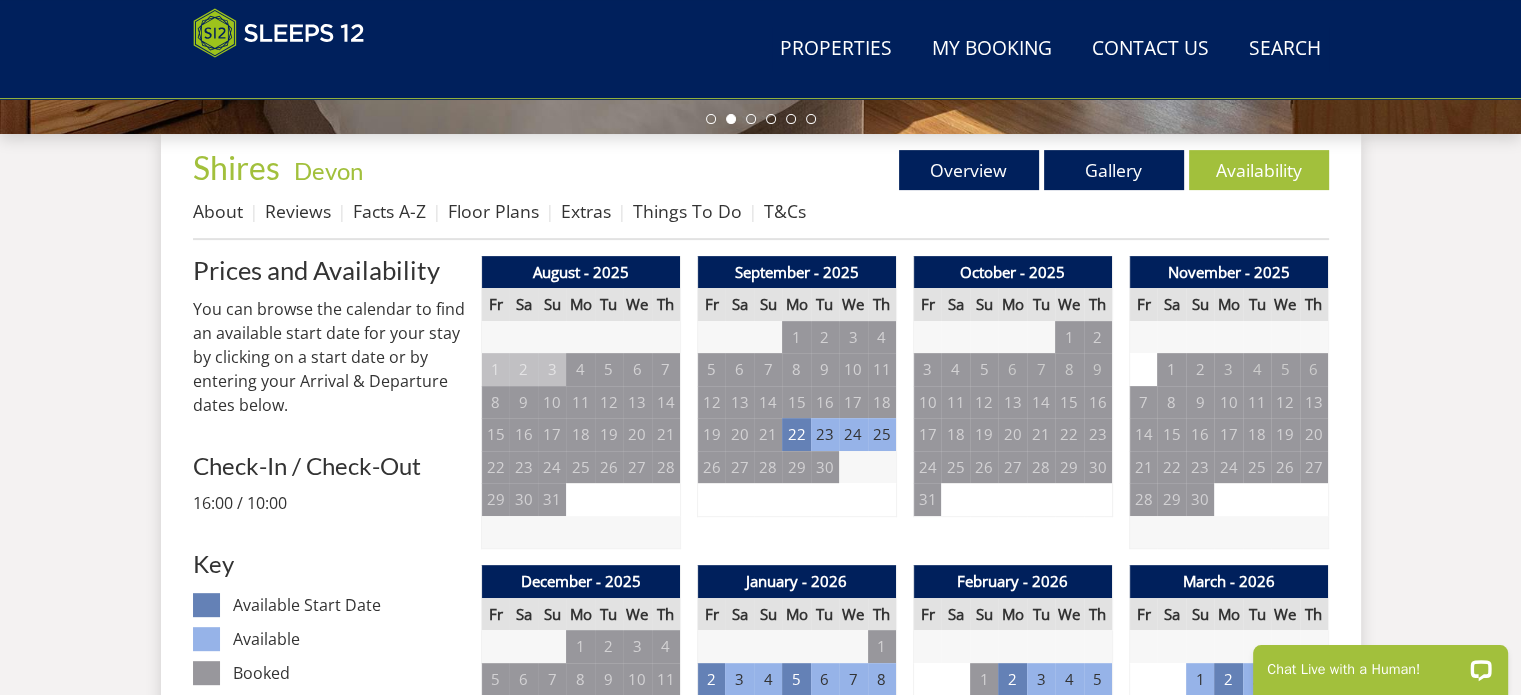 scroll, scrollTop: 720, scrollLeft: 0, axis: vertical 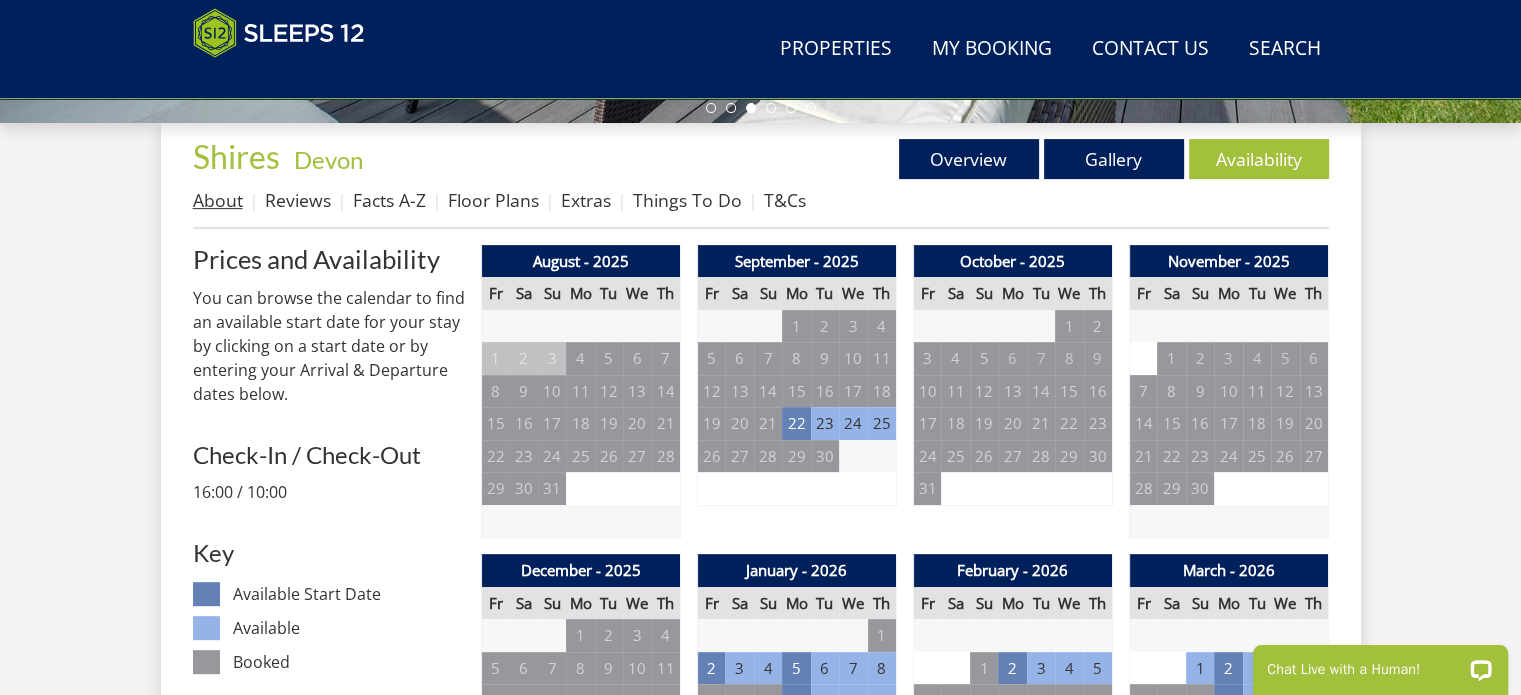 click on "About" at bounding box center (218, 200) 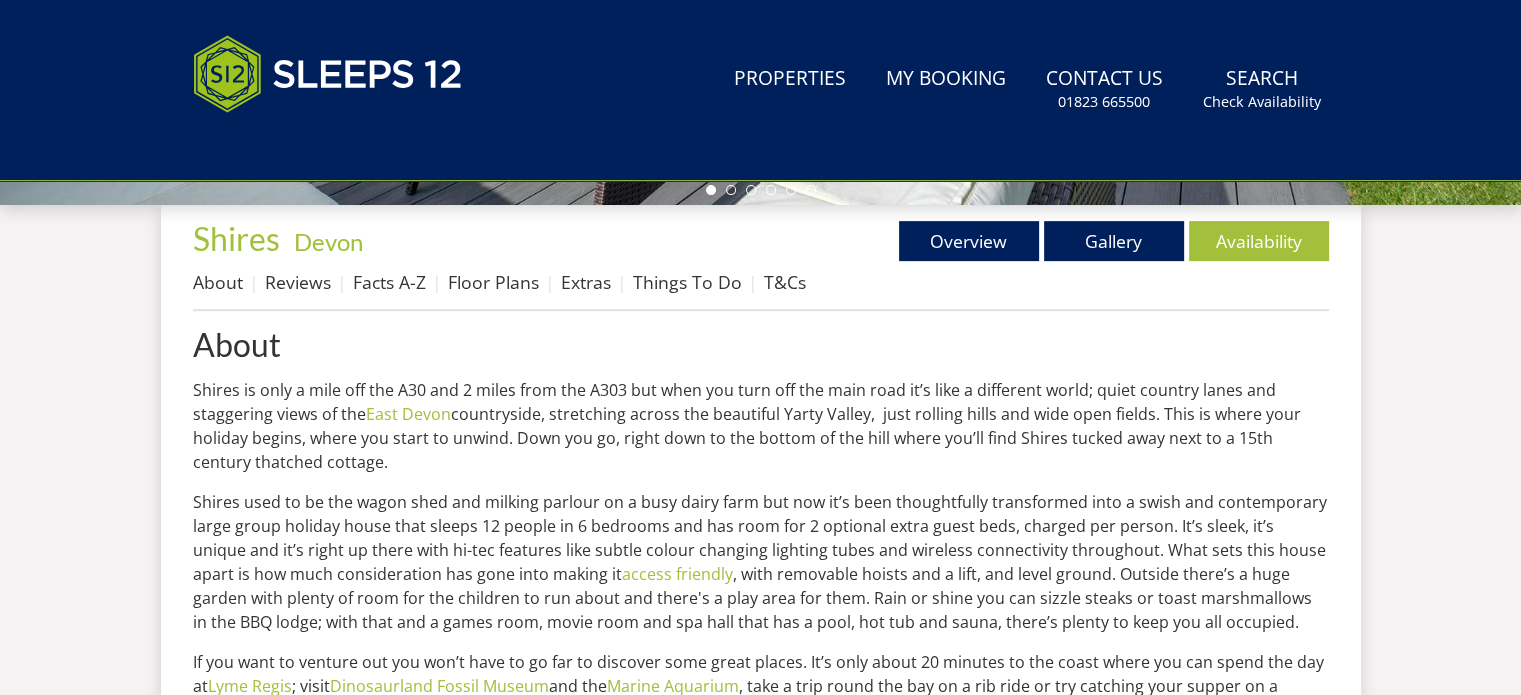 scroll, scrollTop: 0, scrollLeft: 0, axis: both 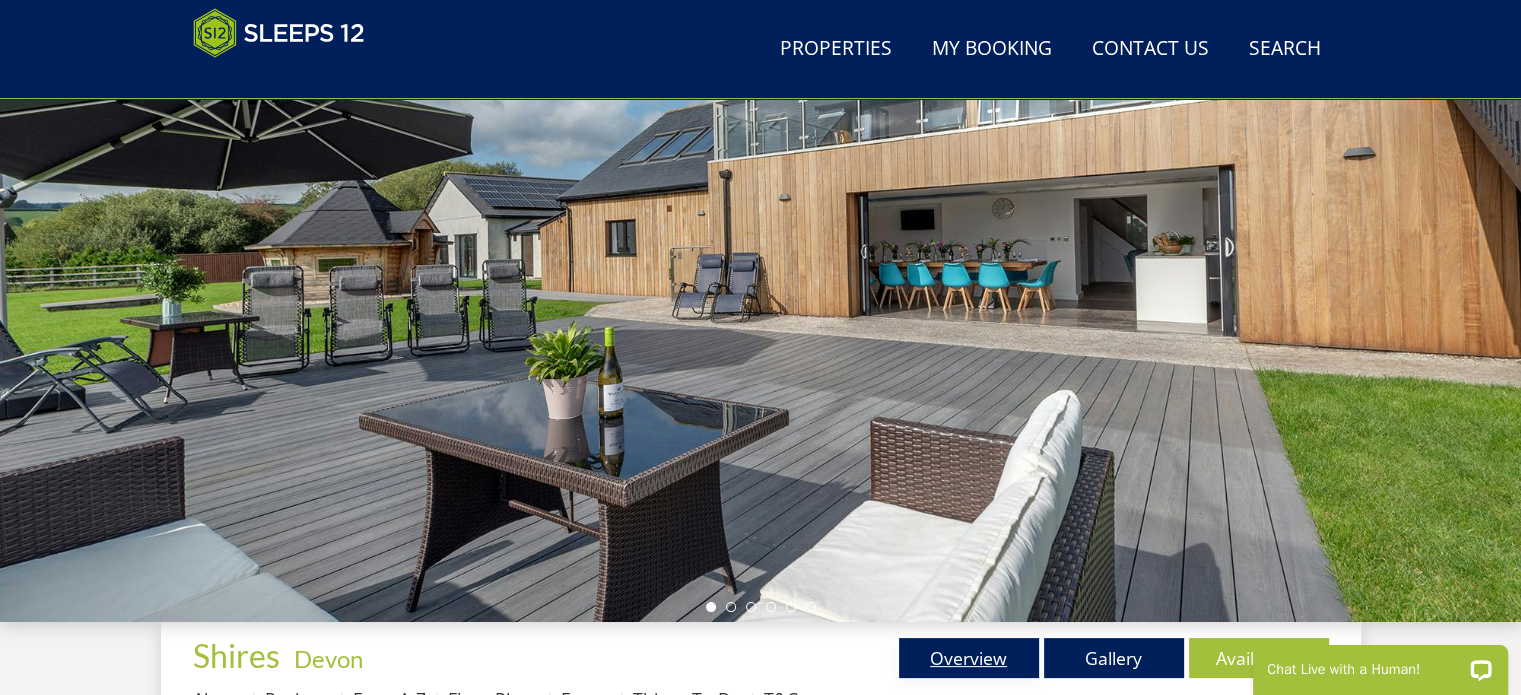 click on "Overview" at bounding box center (969, 658) 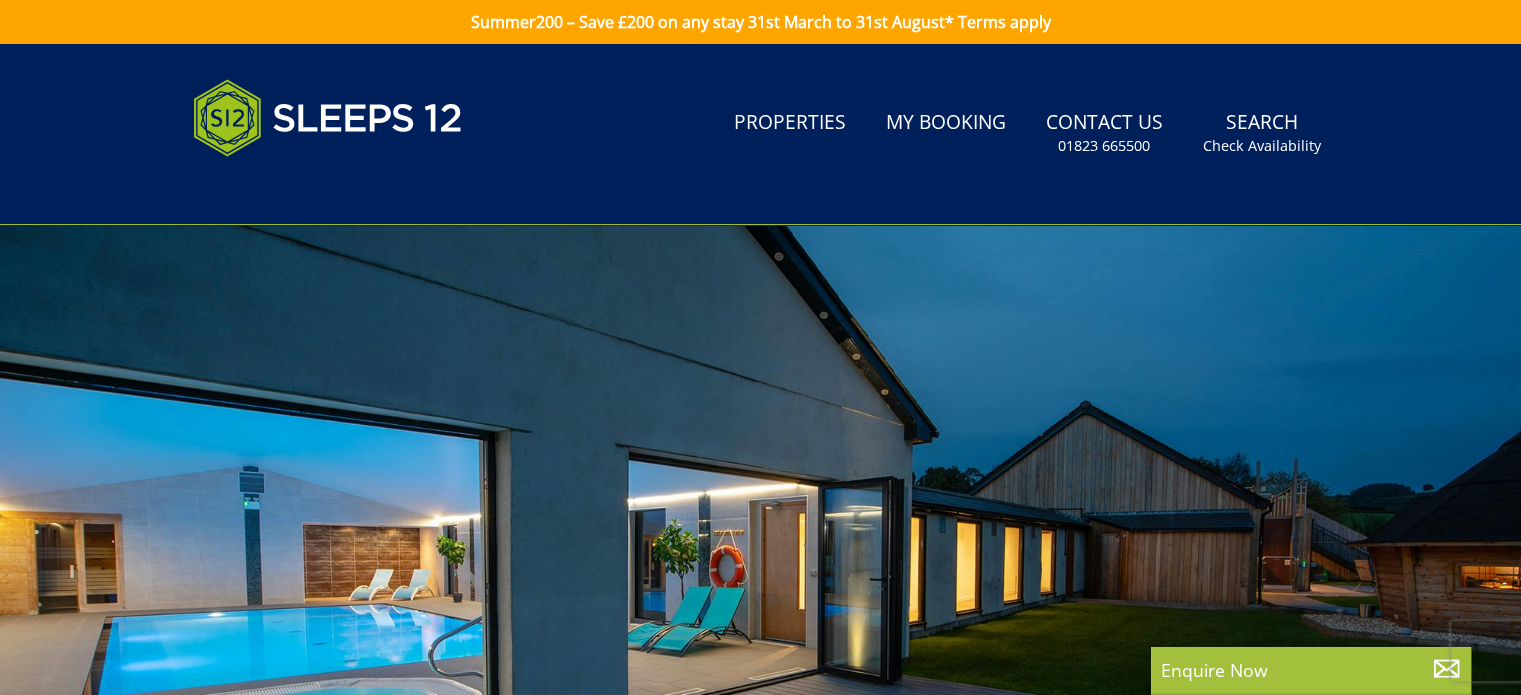 scroll, scrollTop: 608, scrollLeft: 0, axis: vertical 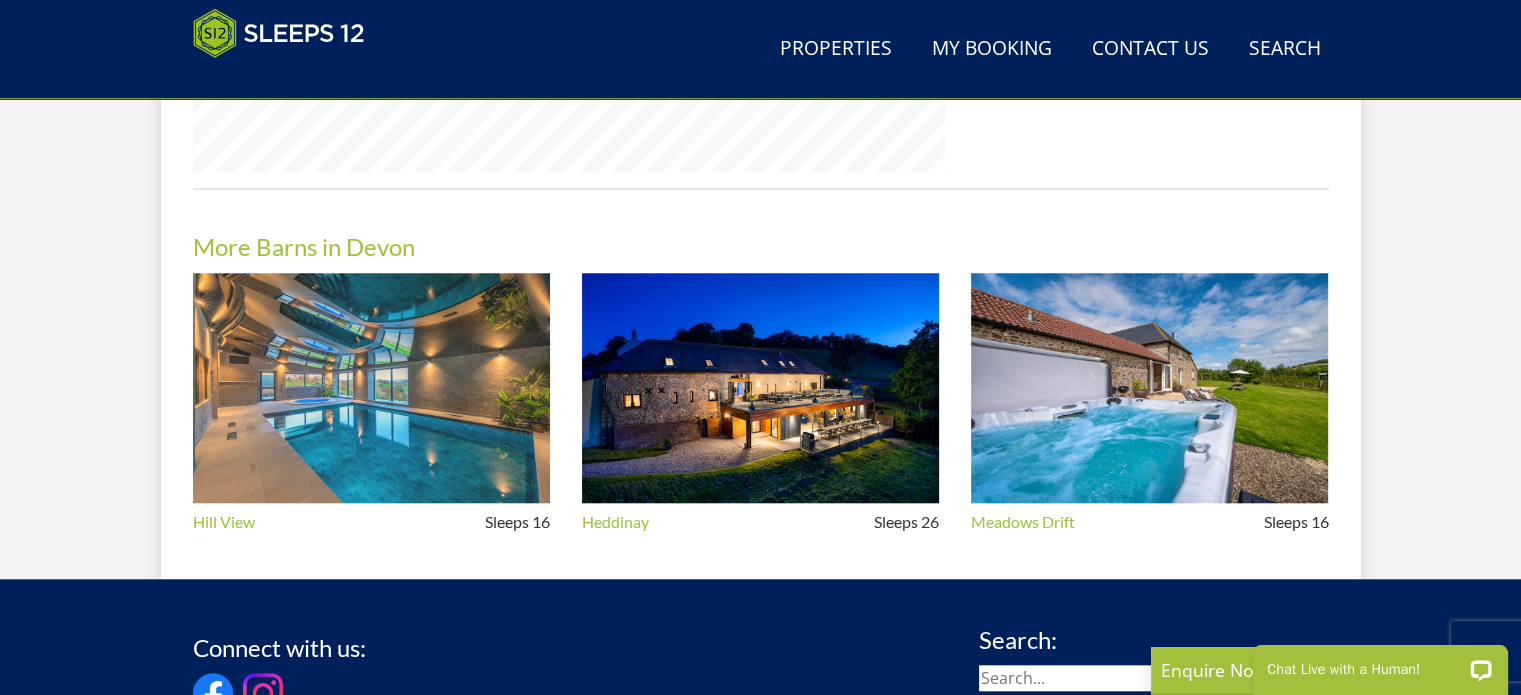 click at bounding box center [371, 388] 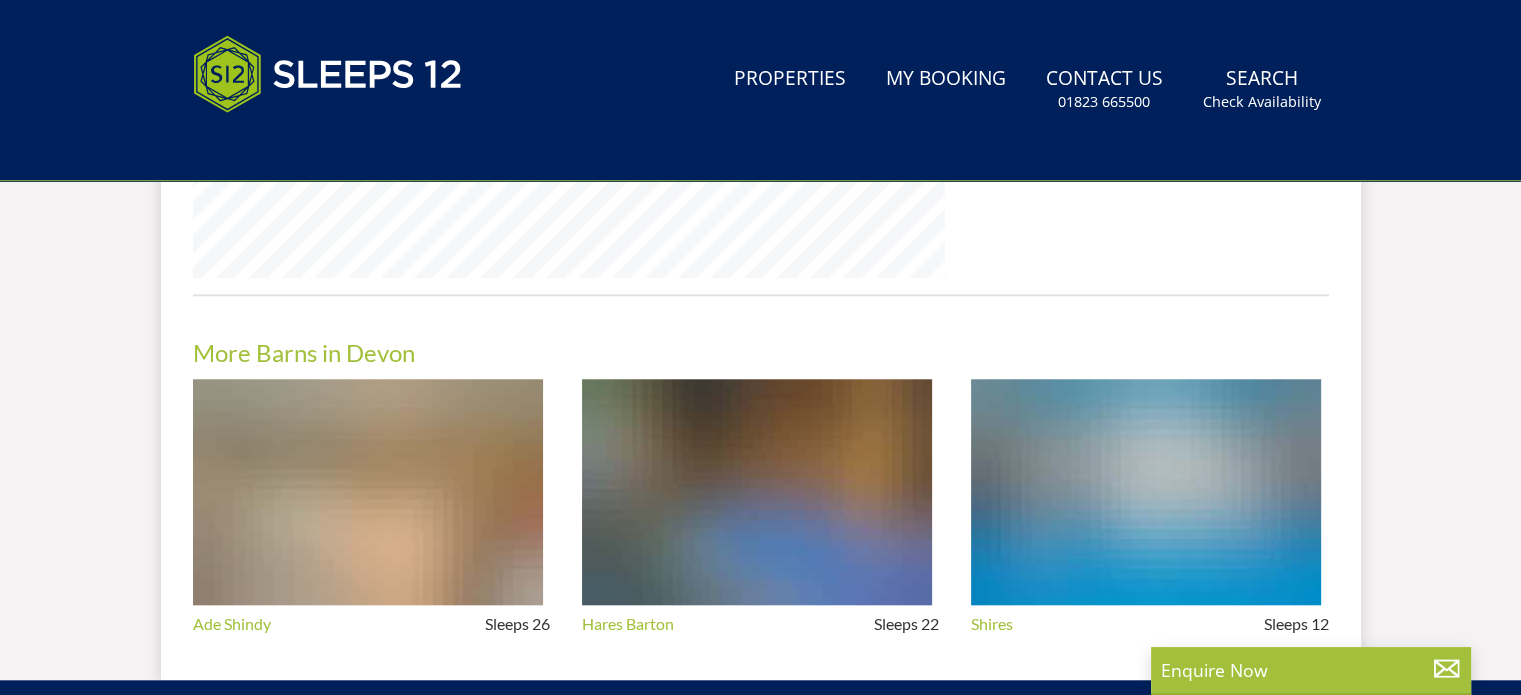 scroll, scrollTop: 0, scrollLeft: 0, axis: both 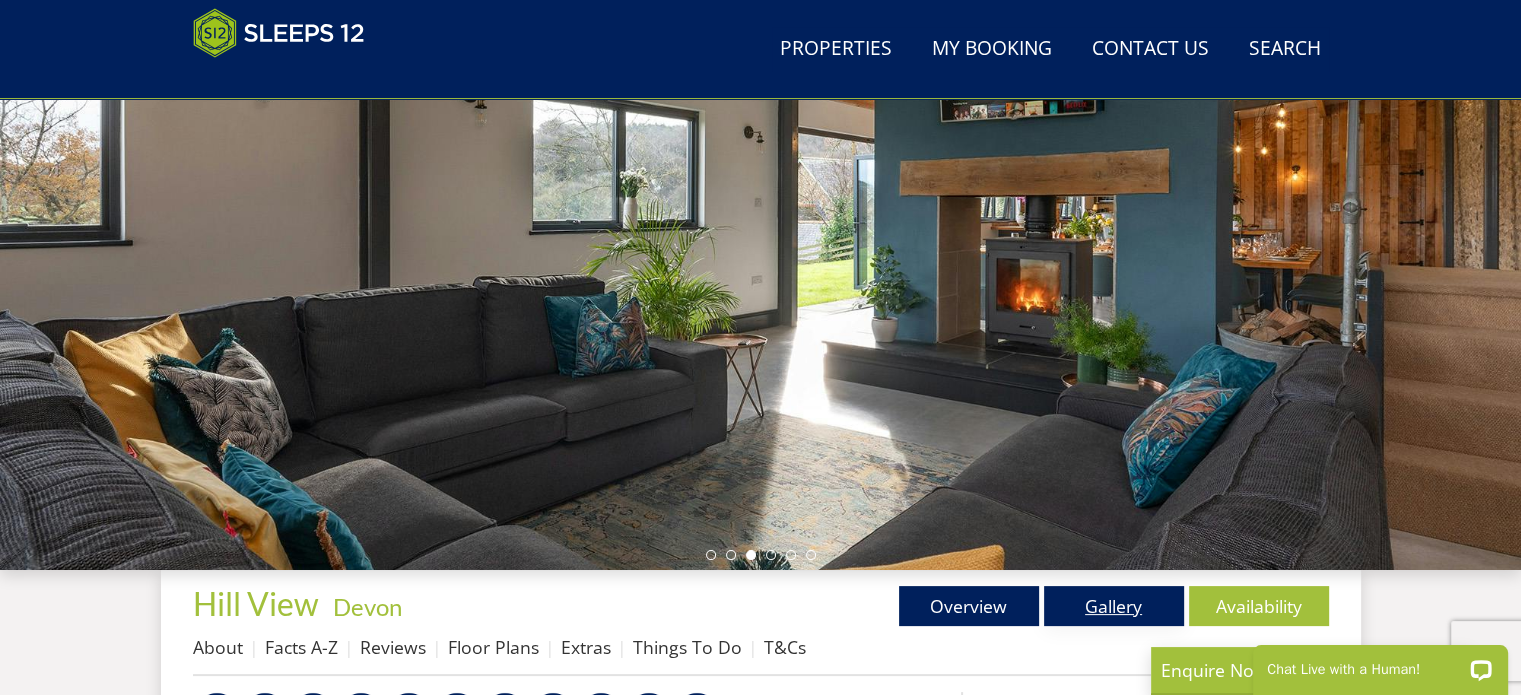 click on "Gallery" at bounding box center [1114, 606] 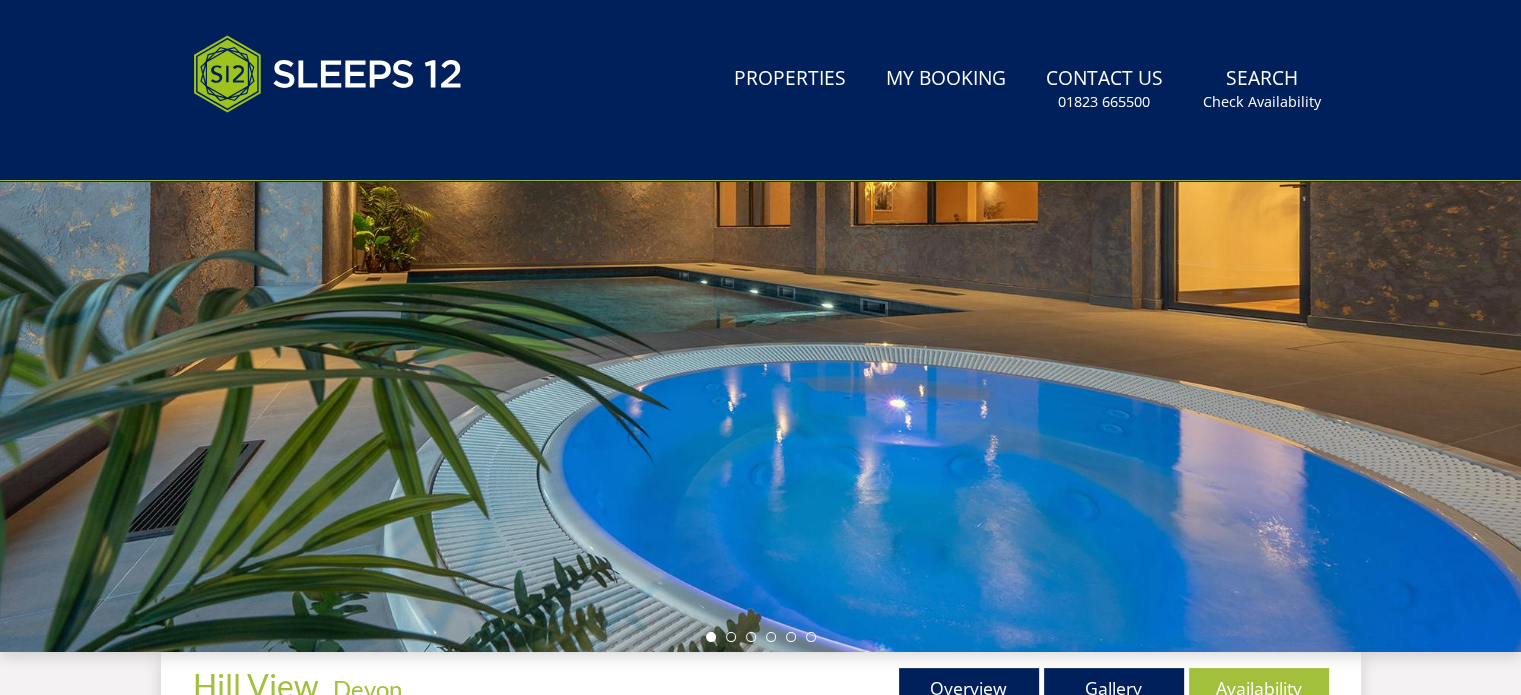 scroll, scrollTop: 0, scrollLeft: 0, axis: both 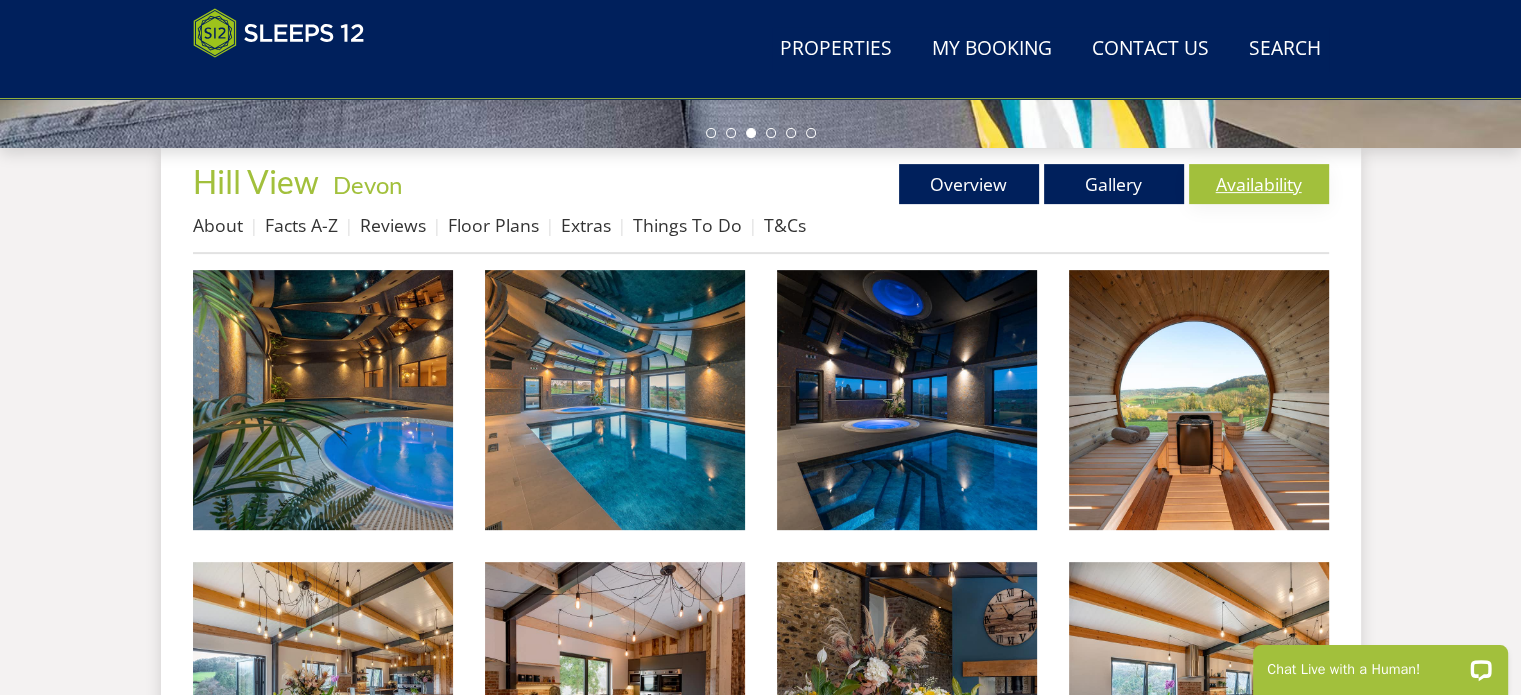 click on "Availability" at bounding box center [1259, 184] 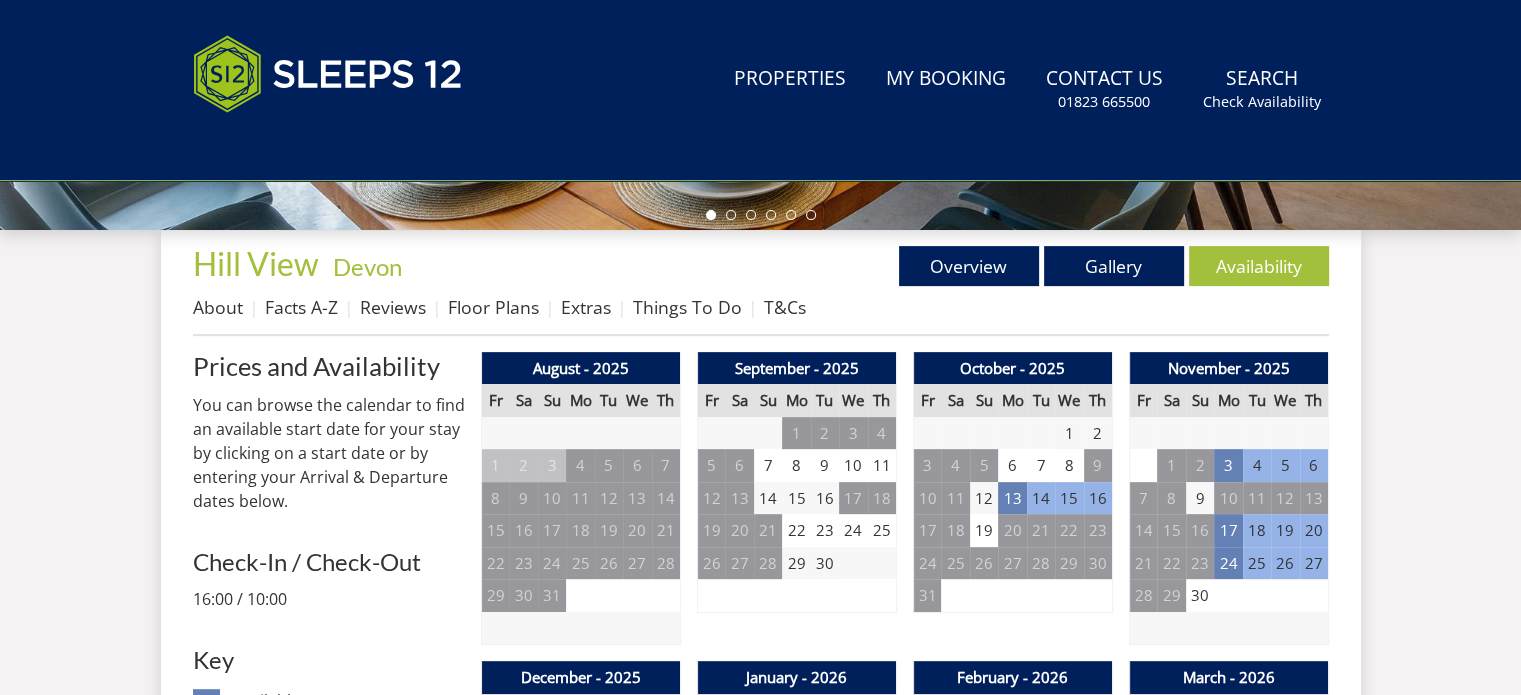 scroll, scrollTop: 0, scrollLeft: 0, axis: both 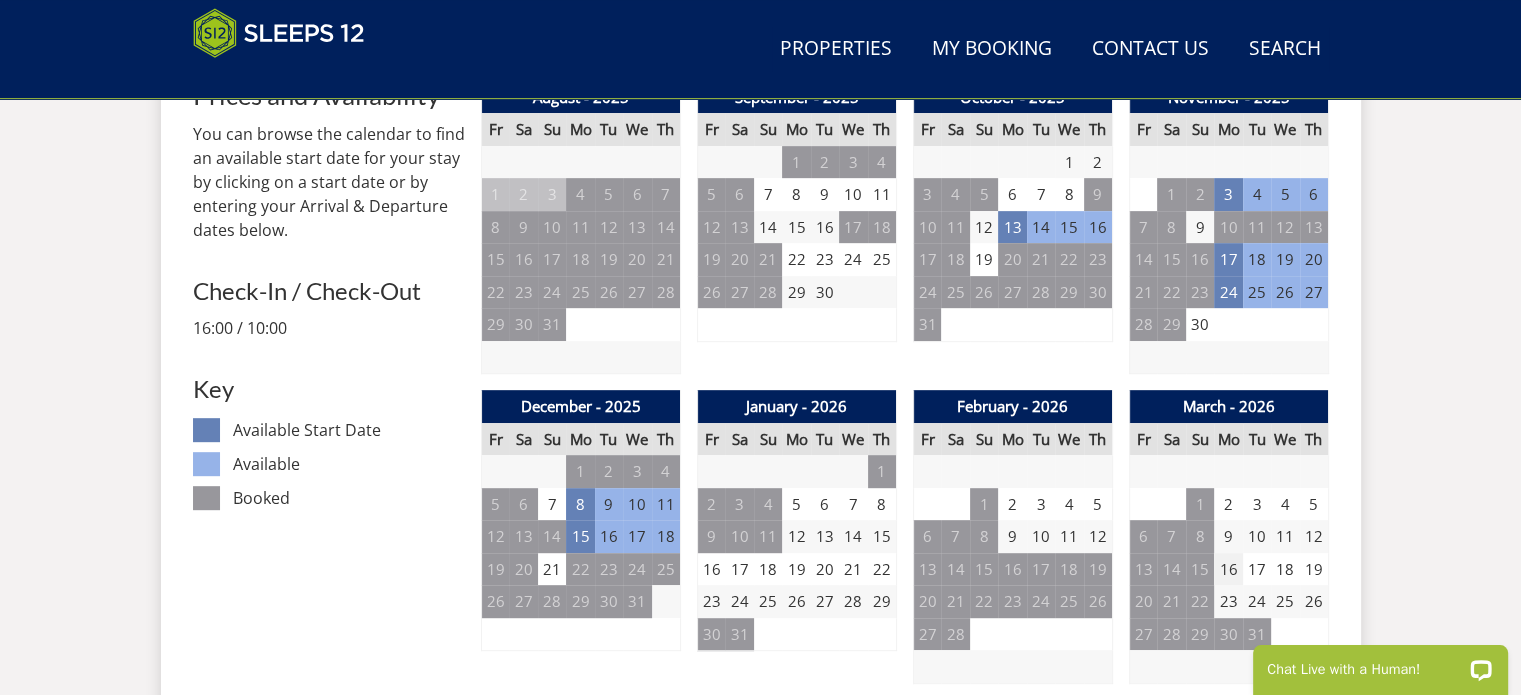 click on "16" at bounding box center (1228, 569) 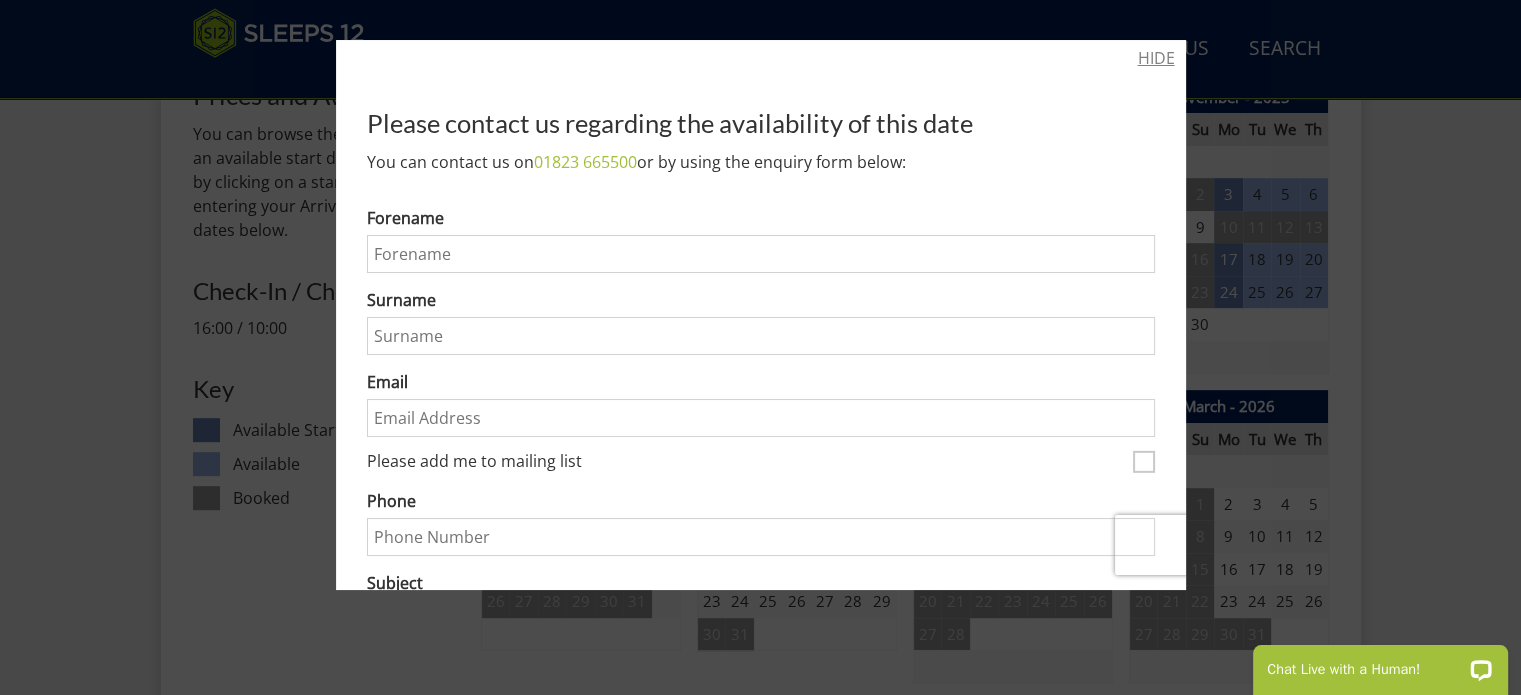 click on "HIDE" at bounding box center (1156, 58) 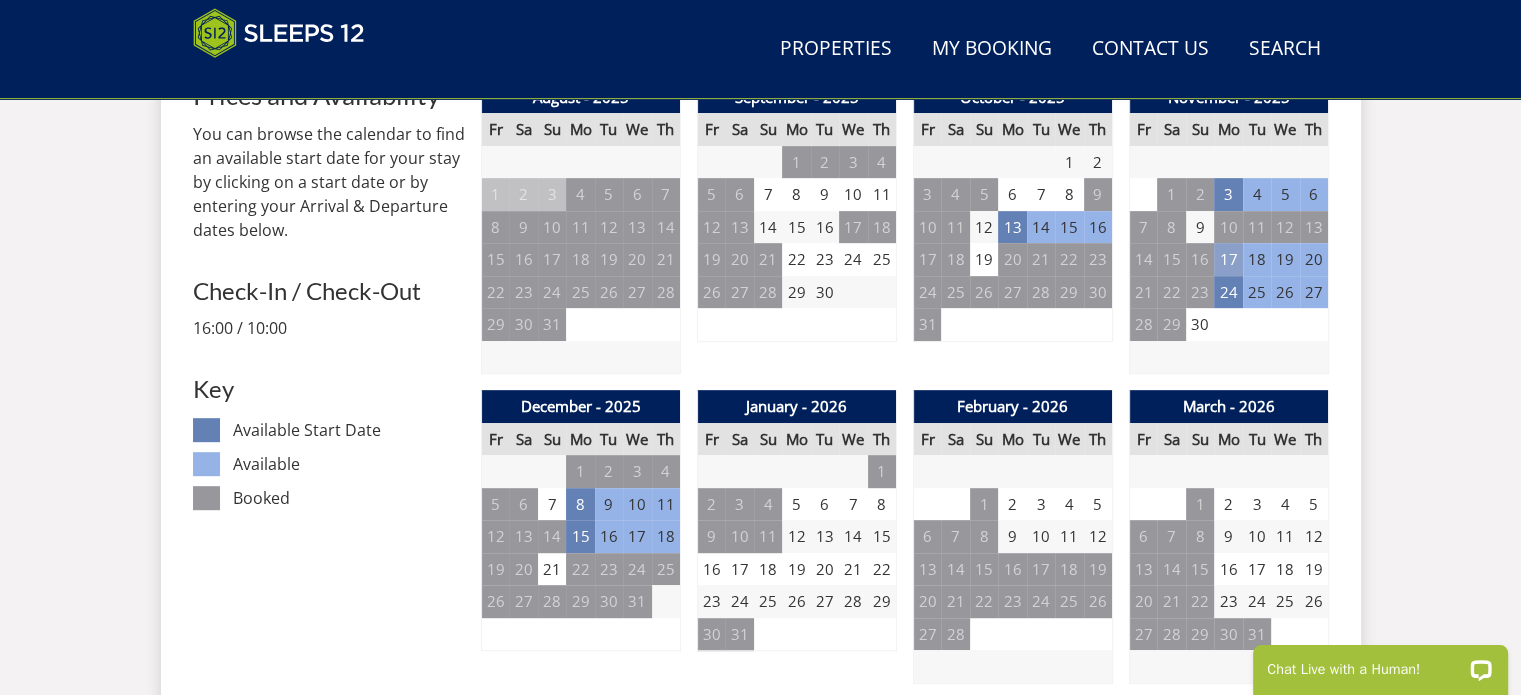 click on "17" at bounding box center (1228, 259) 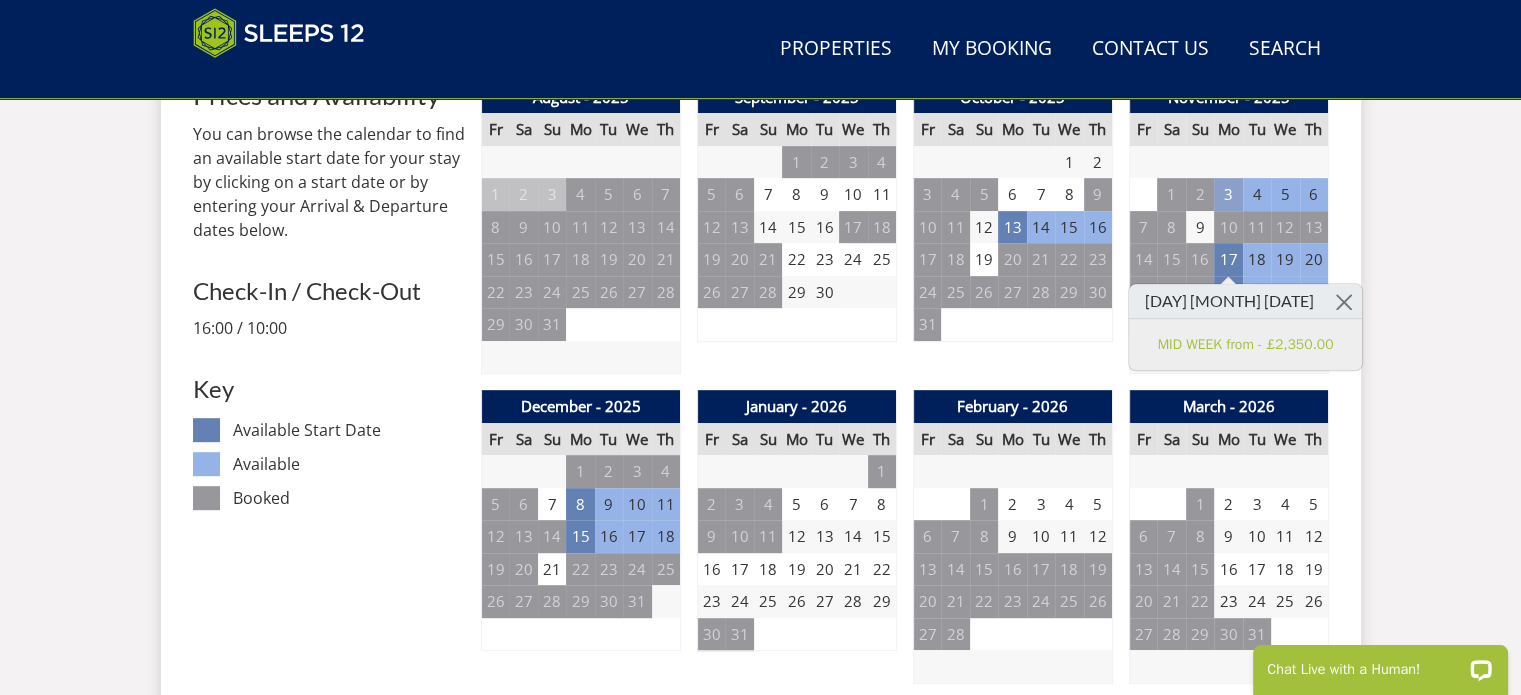 click on "3" at bounding box center (1228, 194) 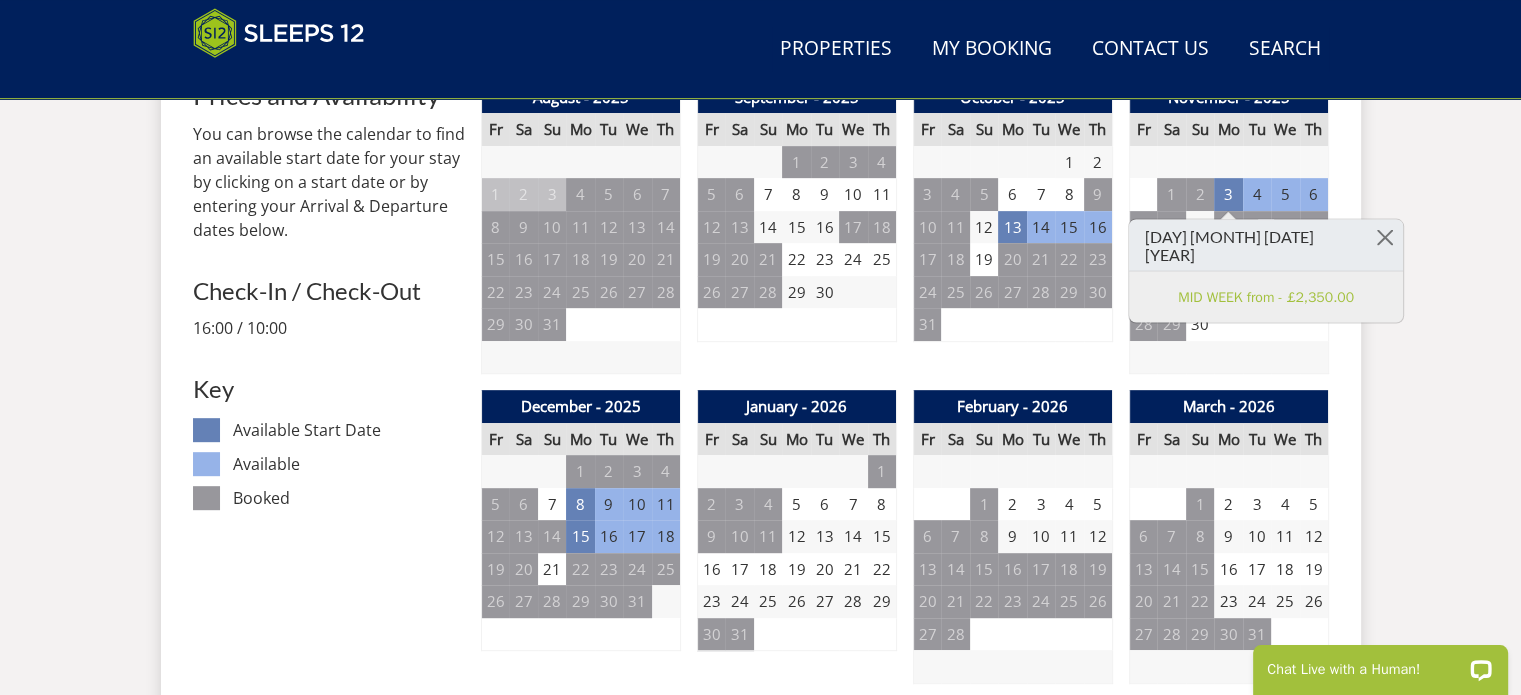 click on "Search
Menu
Properties
My Booking
Contact Us  [PHONE]
Search  Check Availability
Guests
1
2
3
4
5
6
7
8
9
10
11
12
13
14
15
16
17
18
19
20
21
22
23
24
25
26
27
28
29
30
31
32
Date
[DATE]
Search
Properties" at bounding box center [760, 1159] 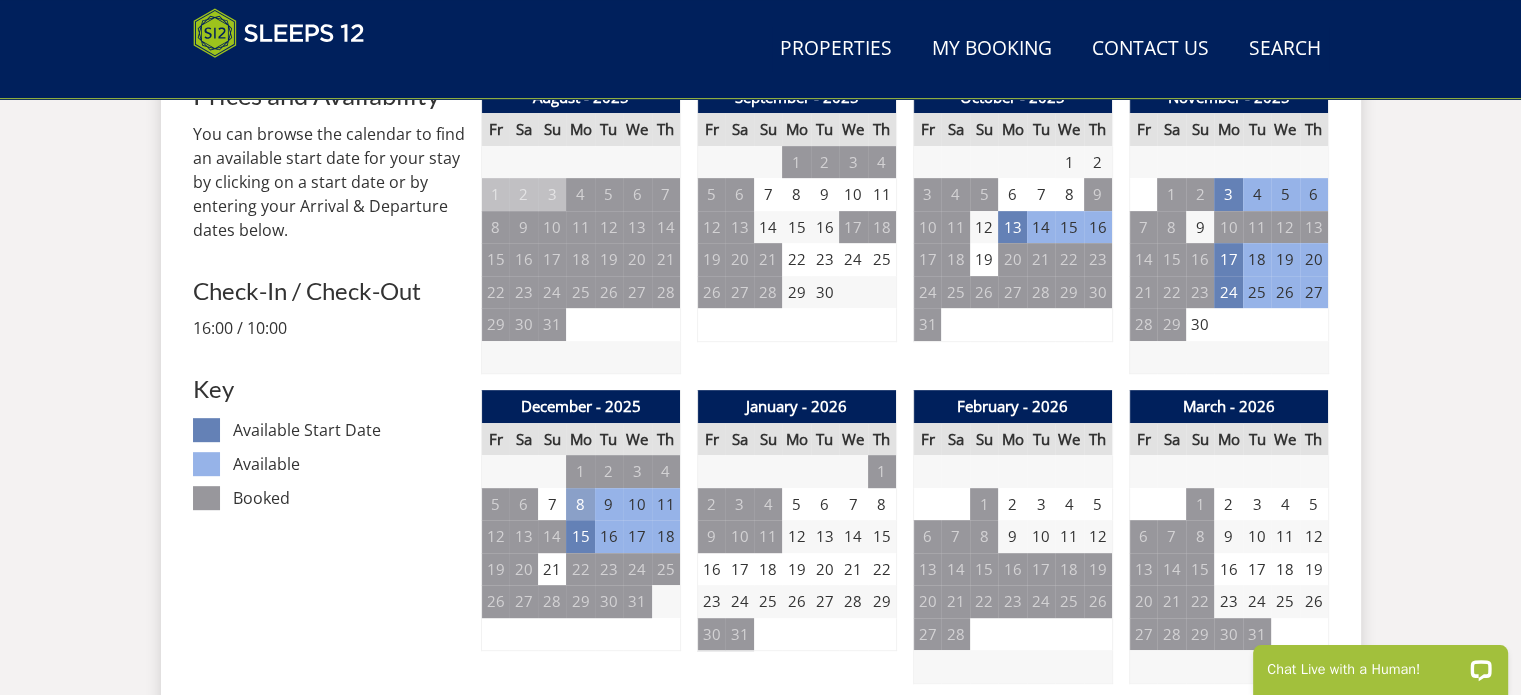 click on "8" at bounding box center [580, 504] 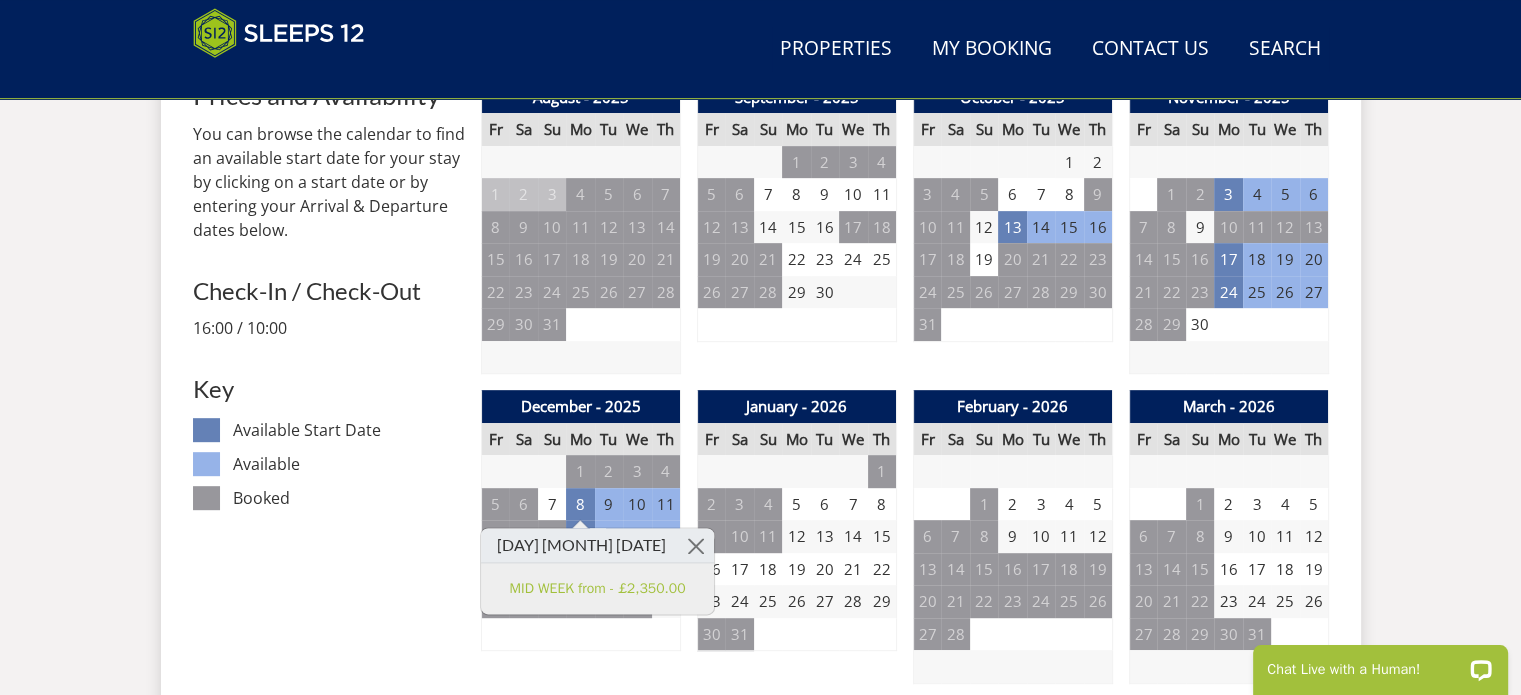 click on "Search
Menu
Properties
My Booking
Contact Us  [PHONE]
Search  Check Availability
Guests
1
2
3
4
5
6
7
8
9
10
11
12
13
14
15
16
17
18
19
20
21
22
23
24
25
26
27
28
29
30
31
32
Date
[DATE]
Search
Properties" at bounding box center (760, 1159) 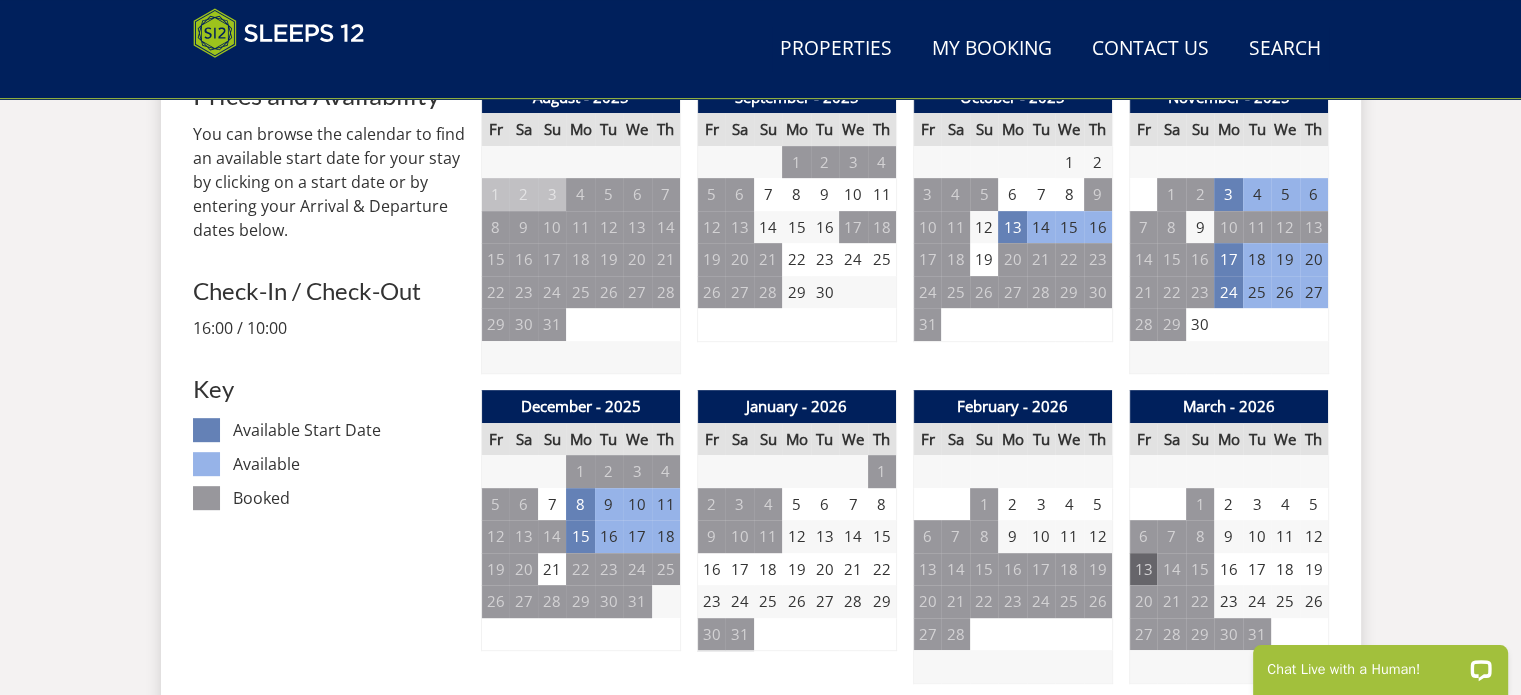 click on "13" at bounding box center (1143, 569) 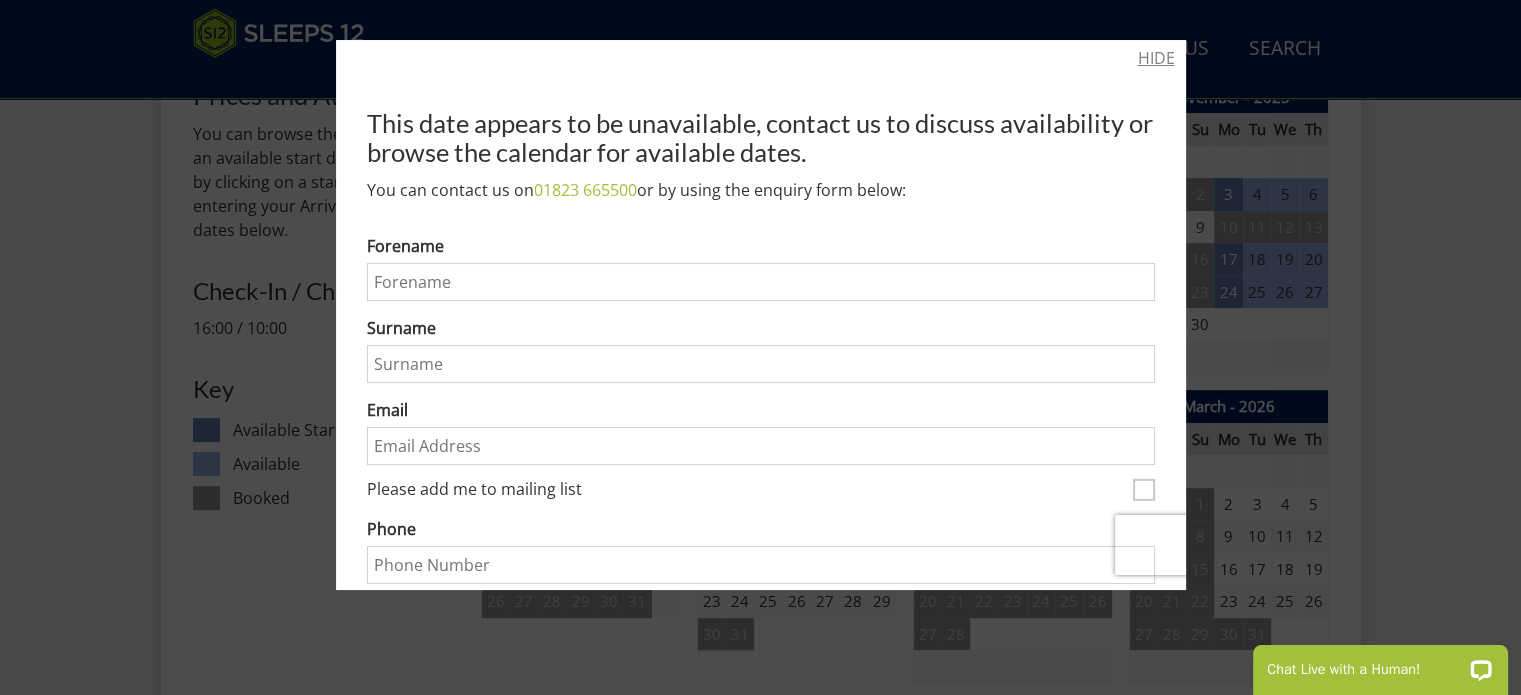 click on "HIDE" at bounding box center [1156, 58] 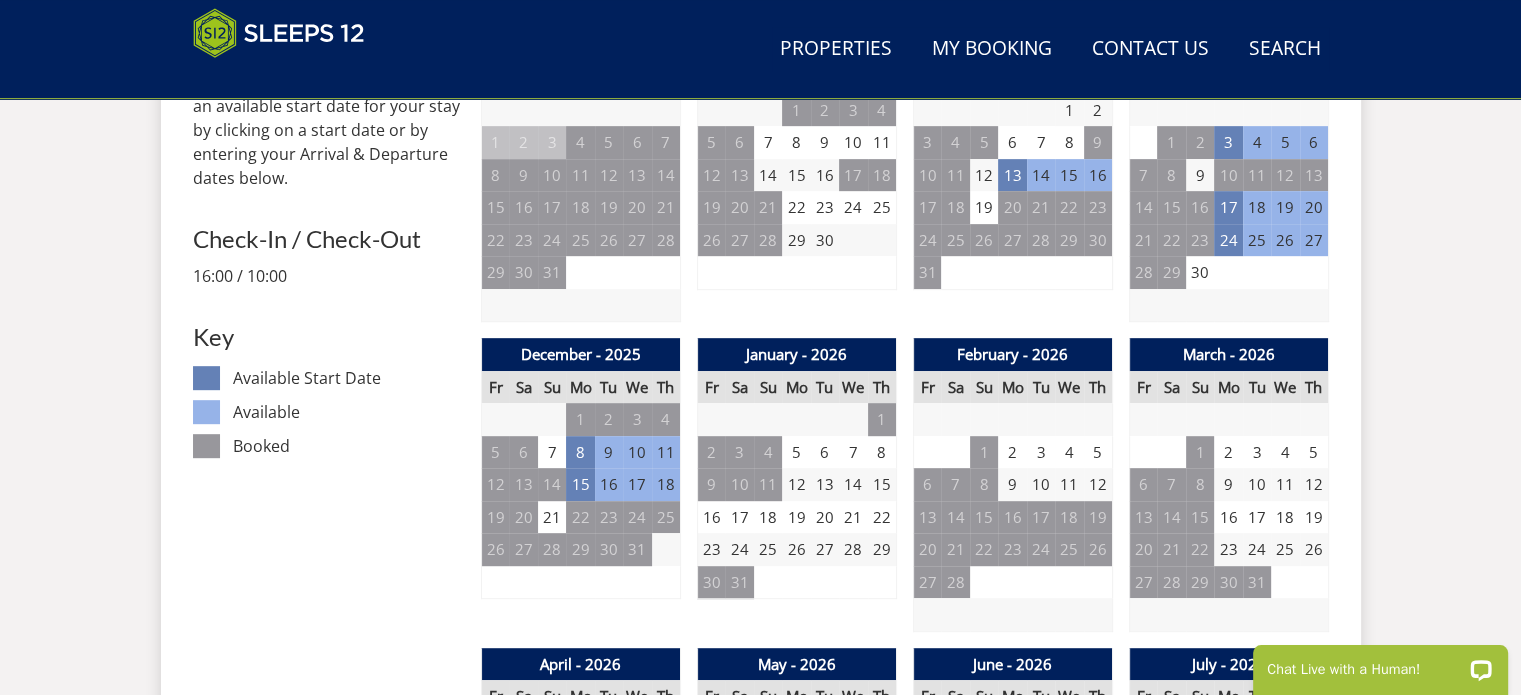 scroll, scrollTop: 328, scrollLeft: 0, axis: vertical 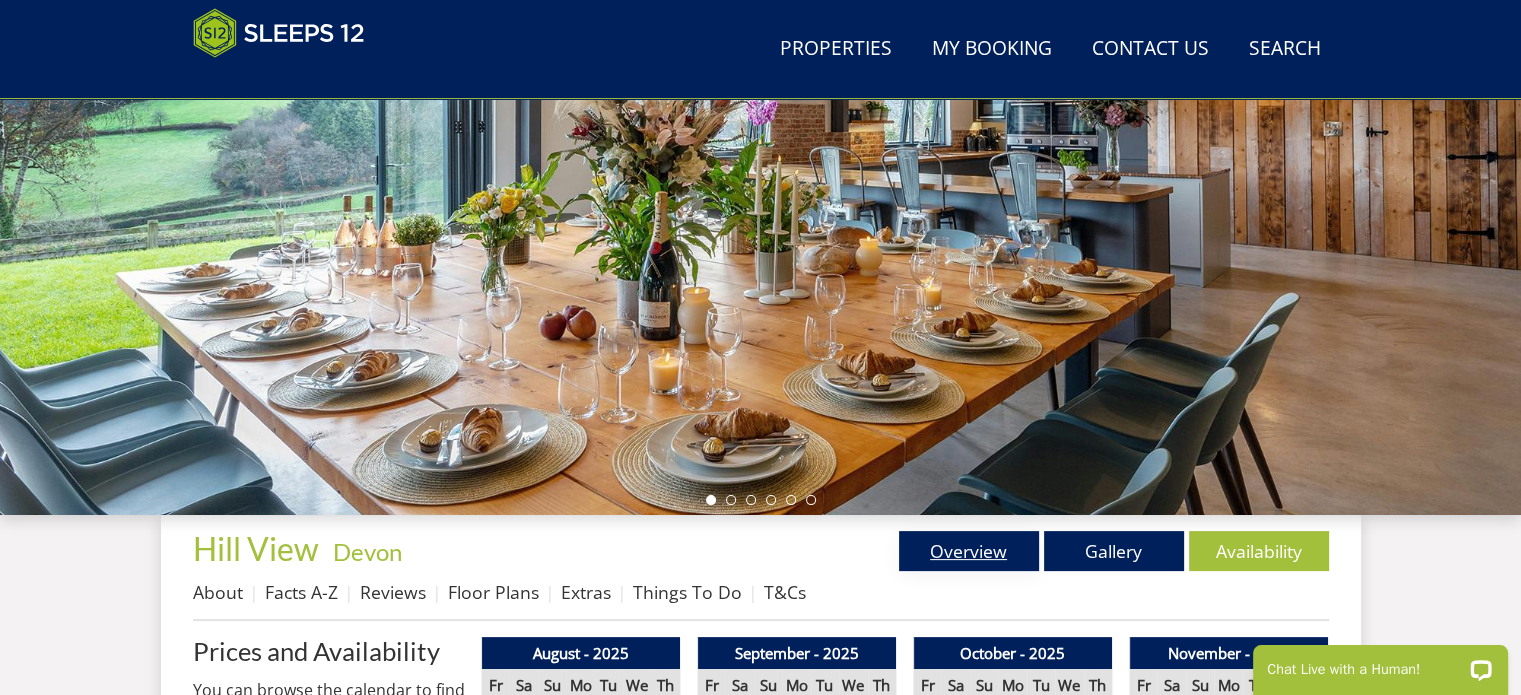 click on "Overview" at bounding box center [969, 551] 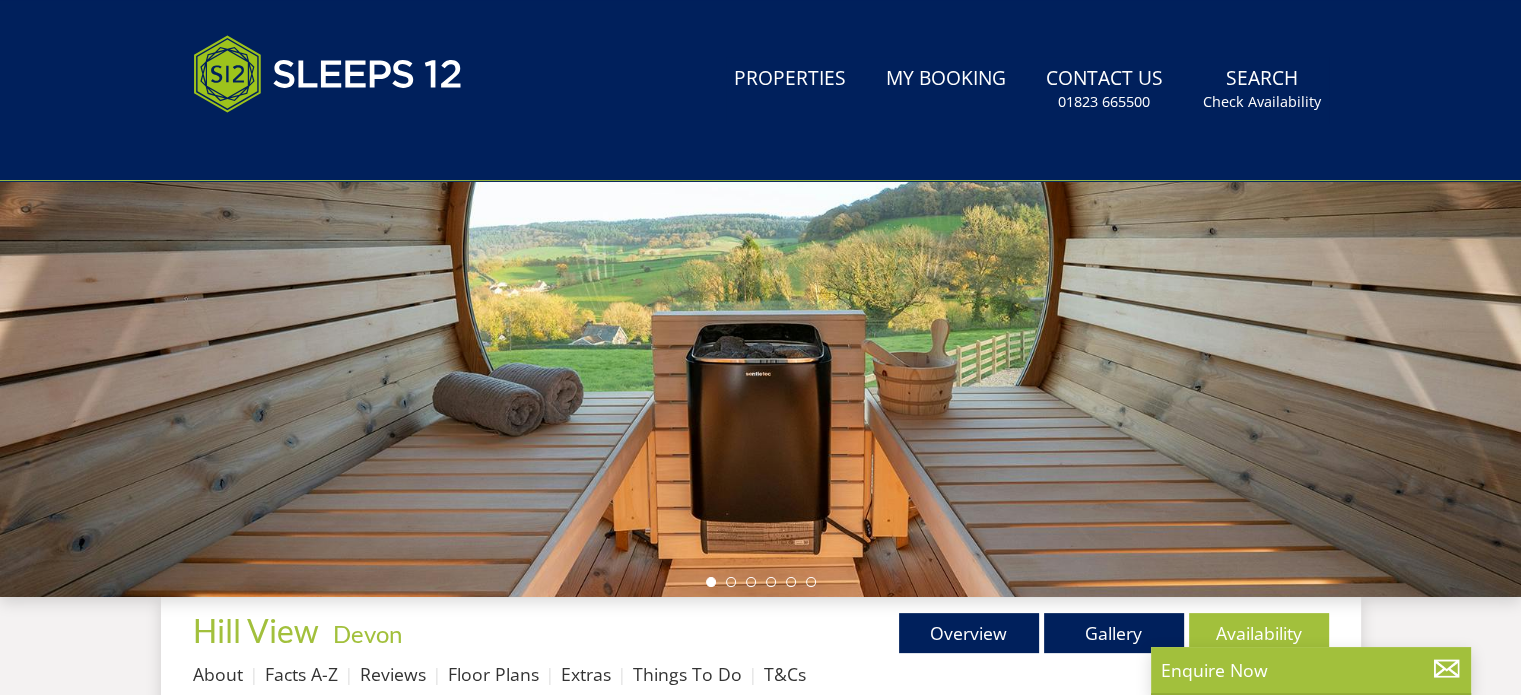 scroll, scrollTop: 0, scrollLeft: 0, axis: both 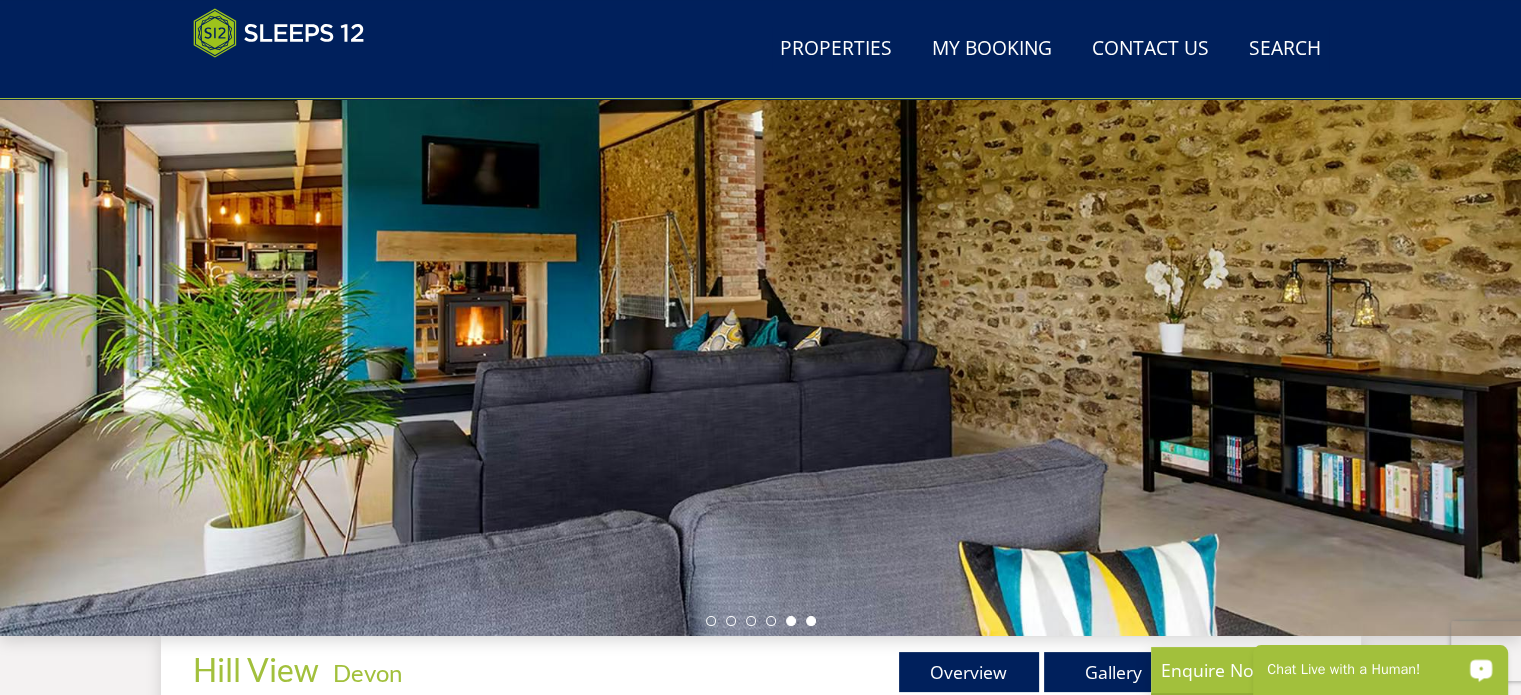 click at bounding box center [811, 621] 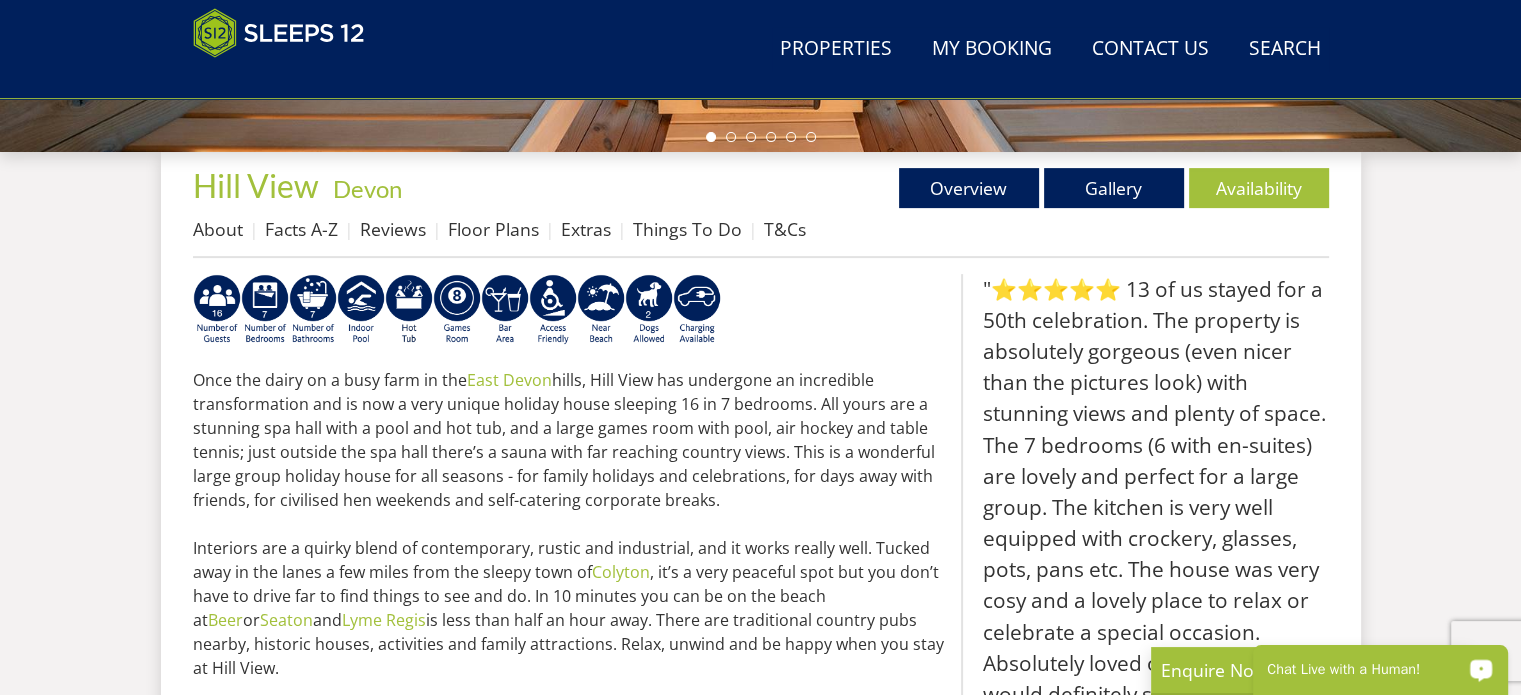 scroll, scrollTop: 699, scrollLeft: 0, axis: vertical 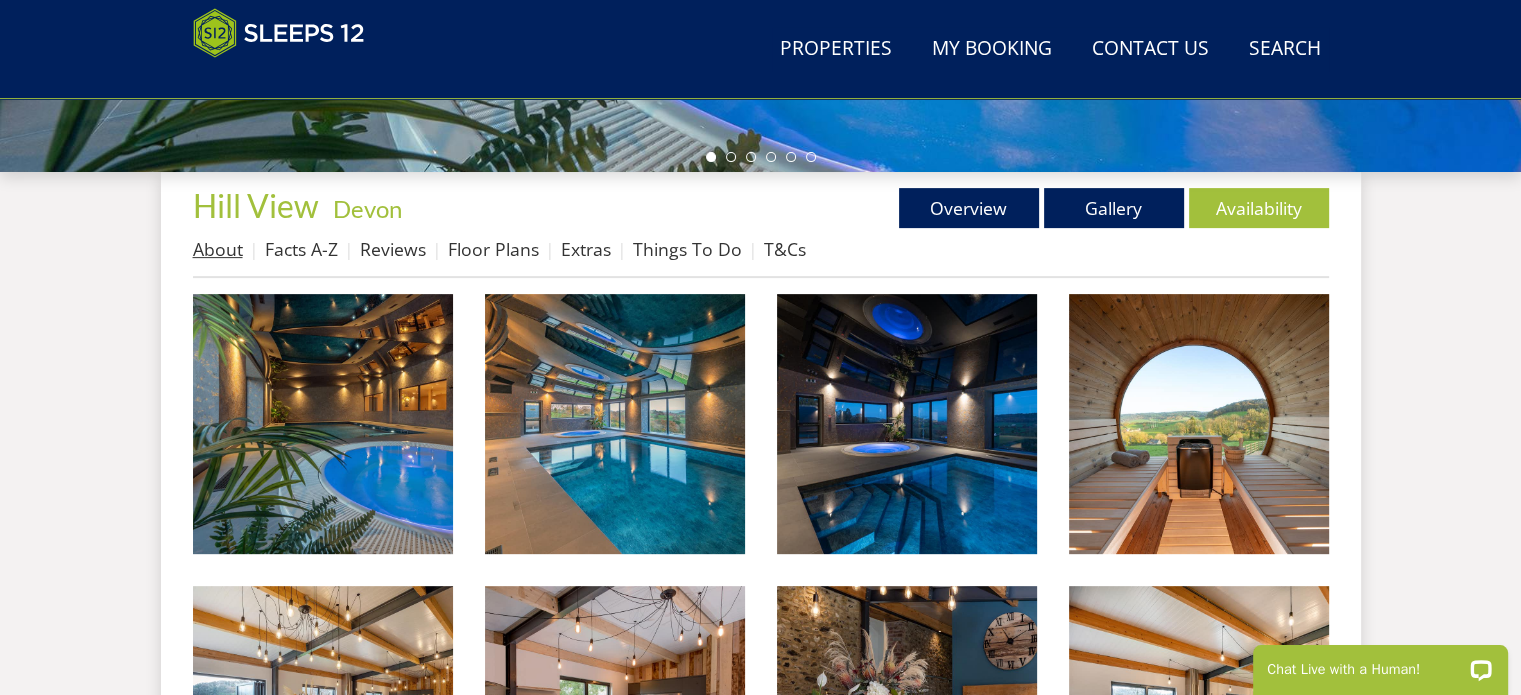 click on "About" at bounding box center (218, 249) 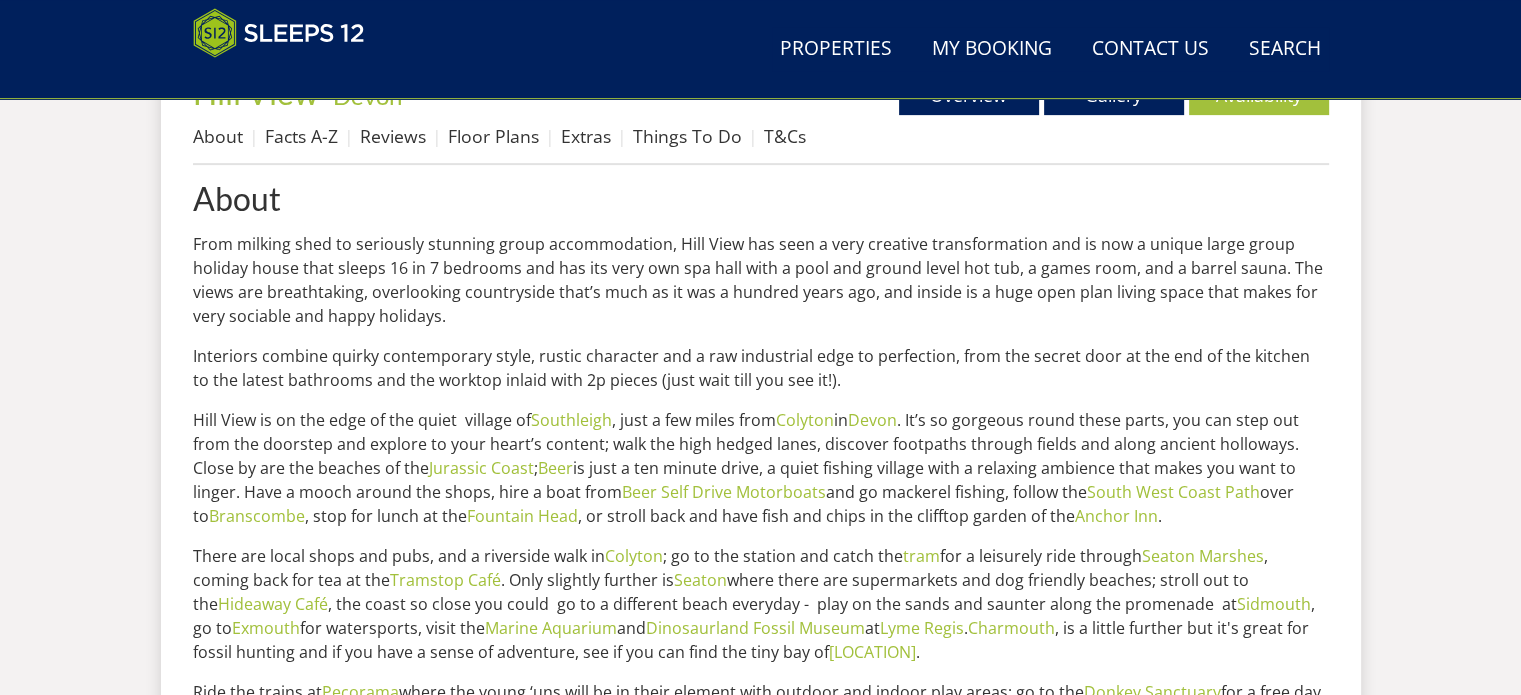 scroll, scrollTop: 778, scrollLeft: 0, axis: vertical 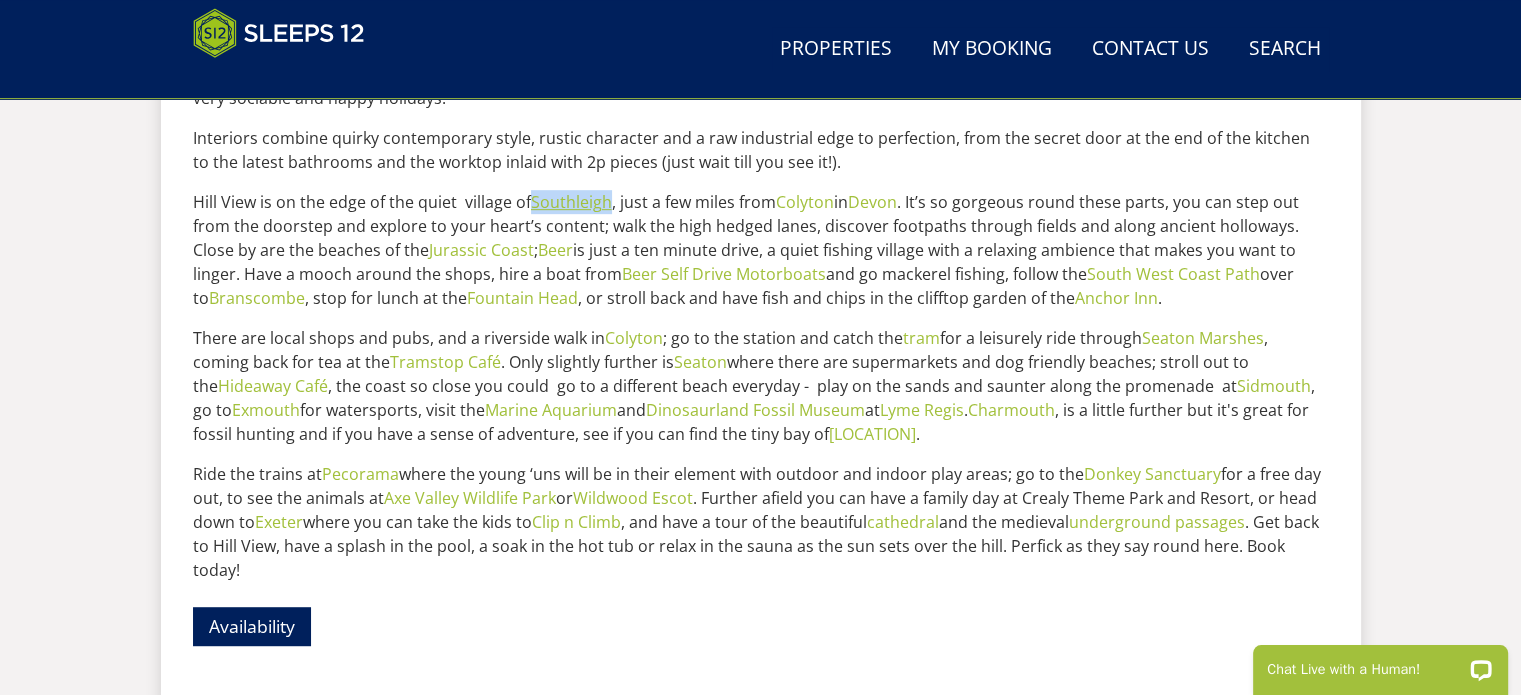 drag, startPoint x: 608, startPoint y: 206, endPoint x: 531, endPoint y: 205, distance: 77.00649 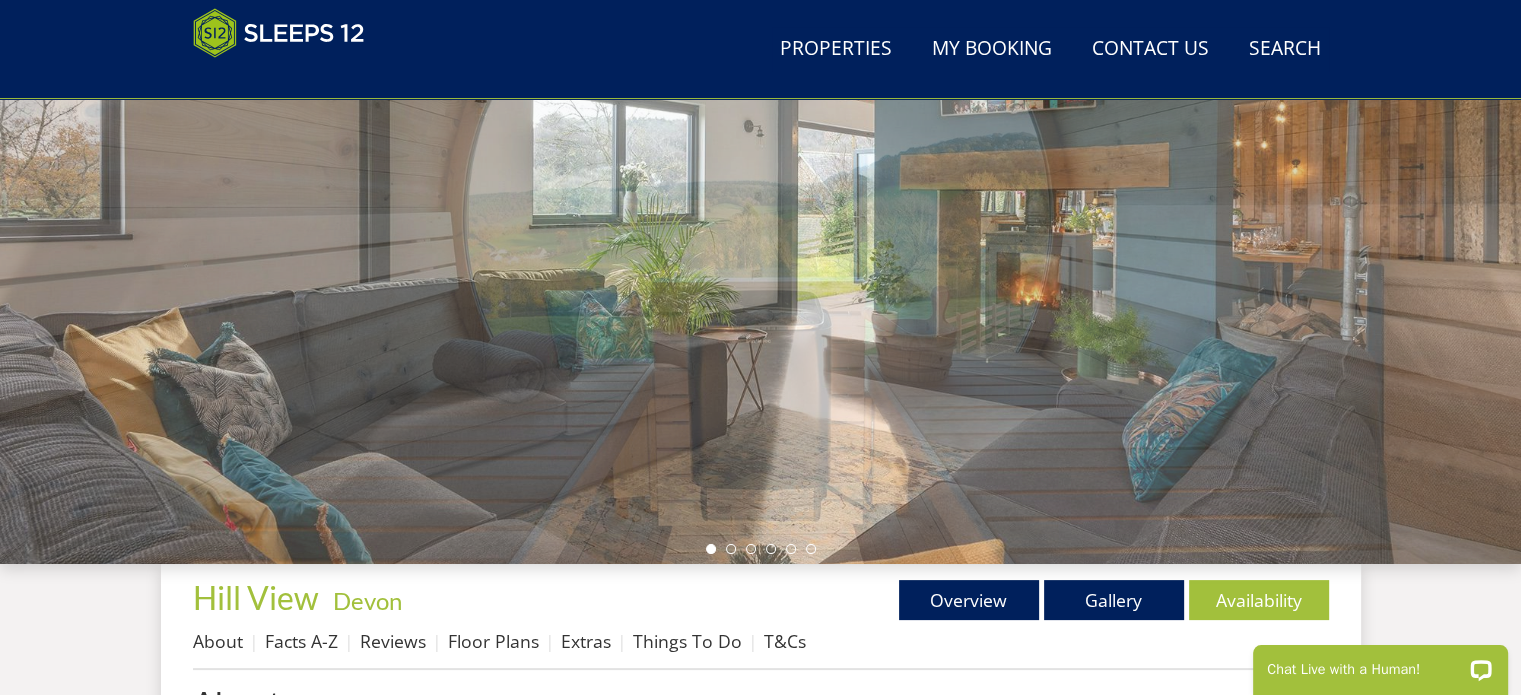scroll, scrollTop: 302, scrollLeft: 0, axis: vertical 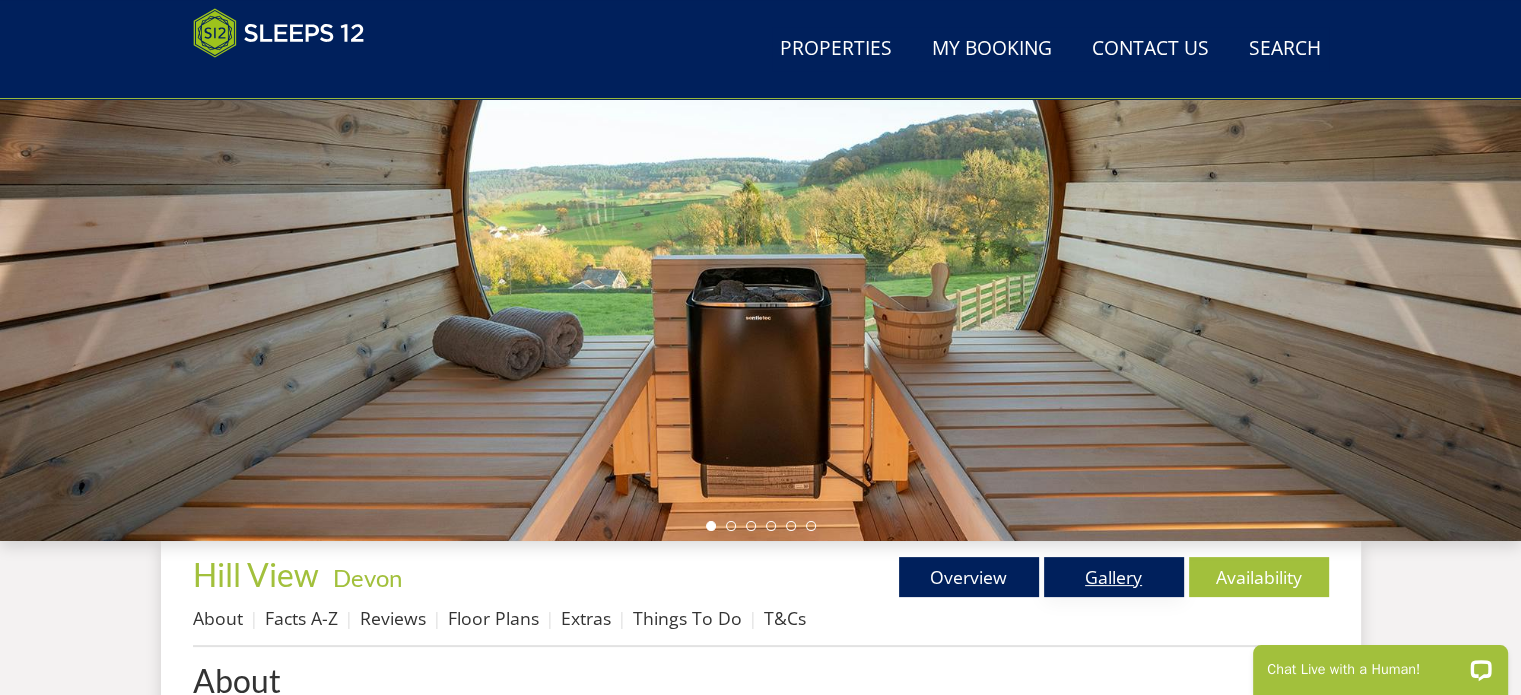 click on "Gallery" at bounding box center [1114, 577] 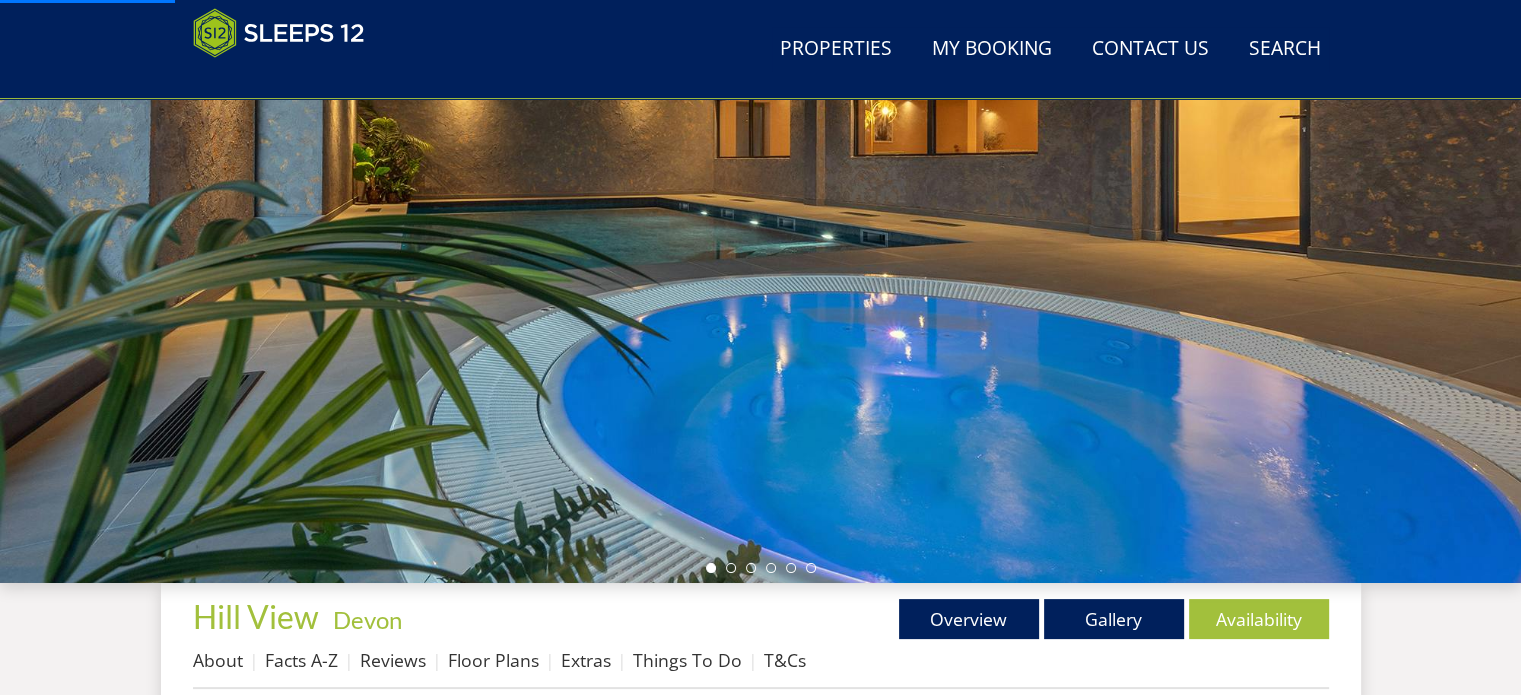 scroll, scrollTop: 261, scrollLeft: 0, axis: vertical 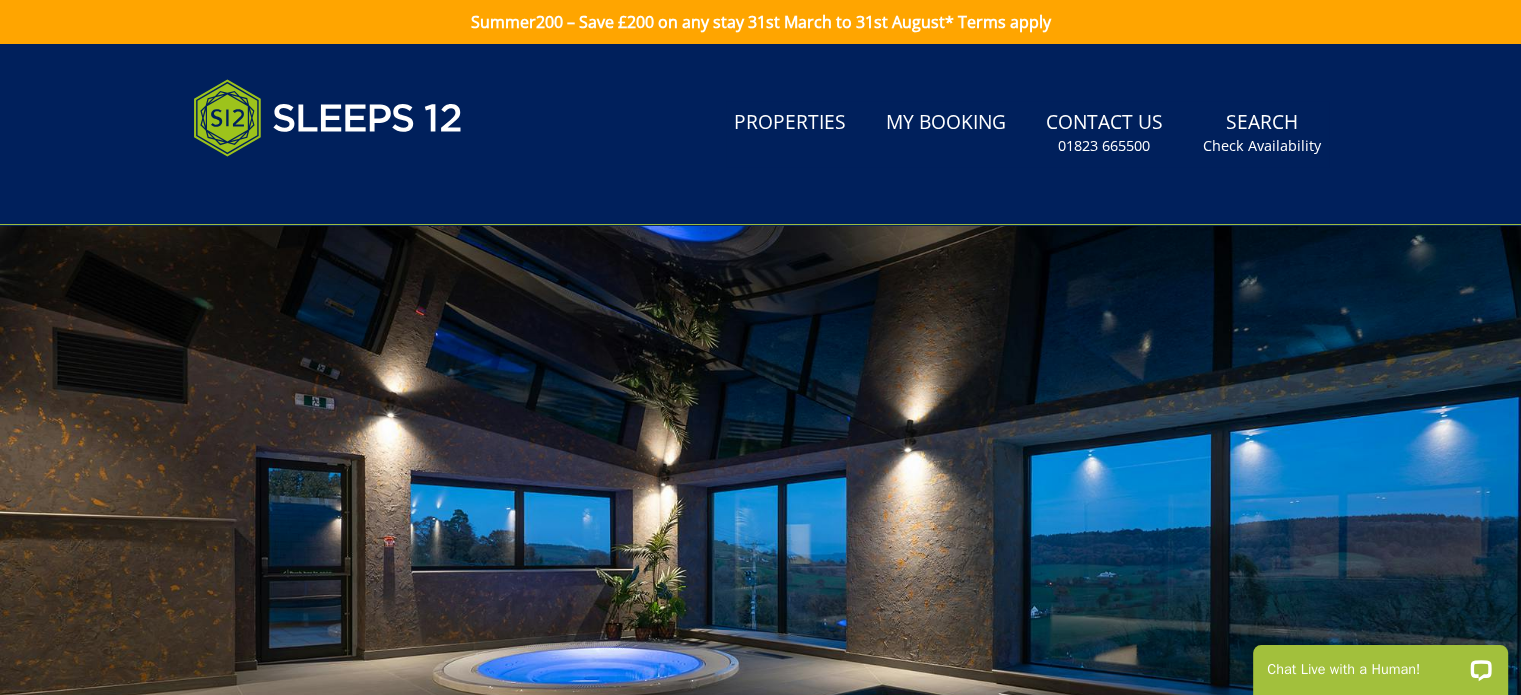 click at bounding box center (760, 575) 